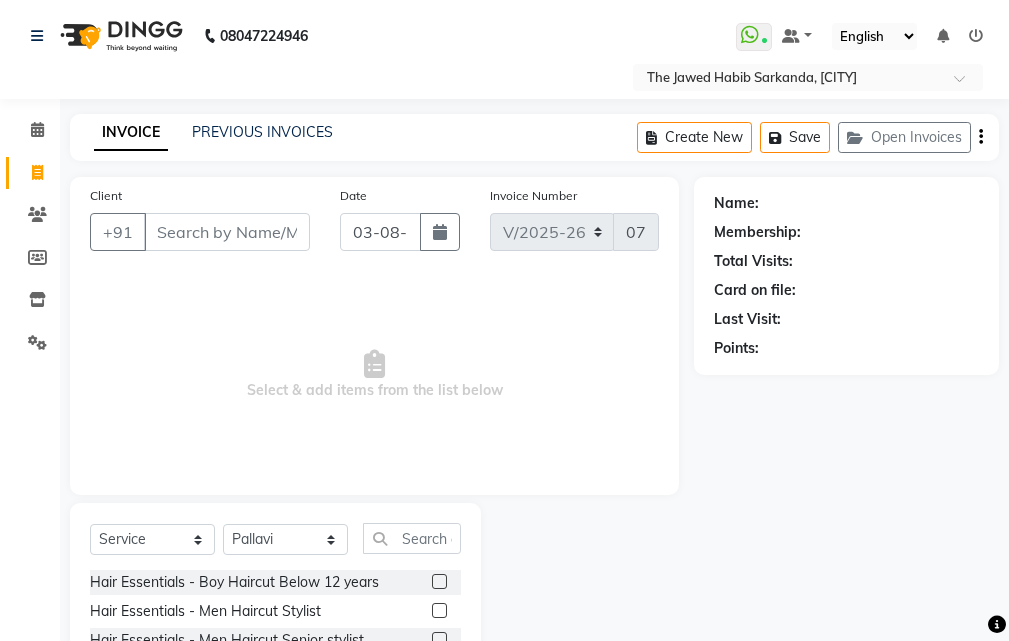 select on "6473" 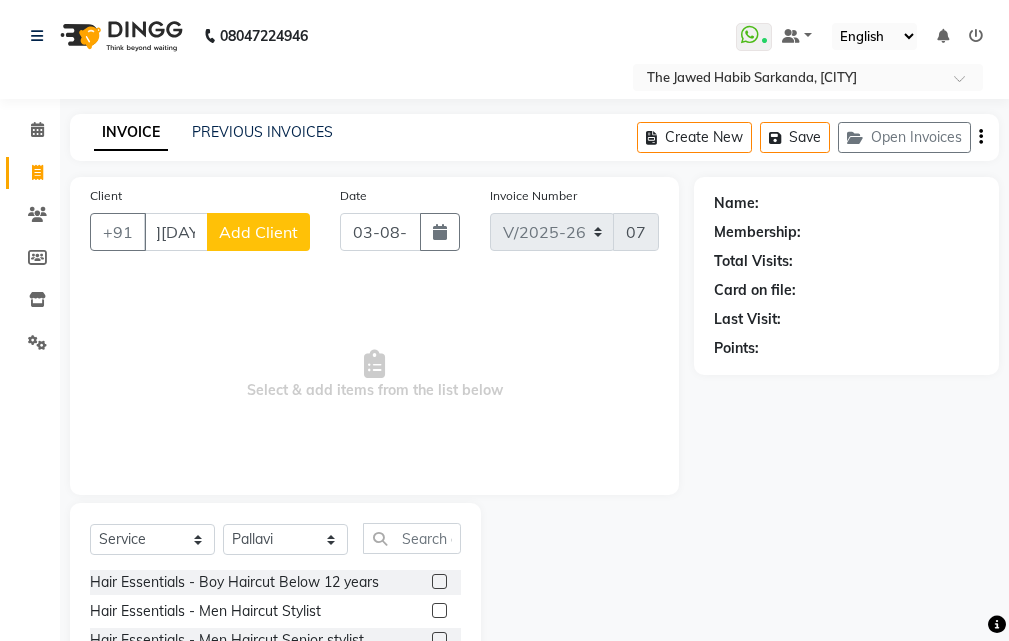 scroll, scrollTop: 0, scrollLeft: 49, axis: horizontal 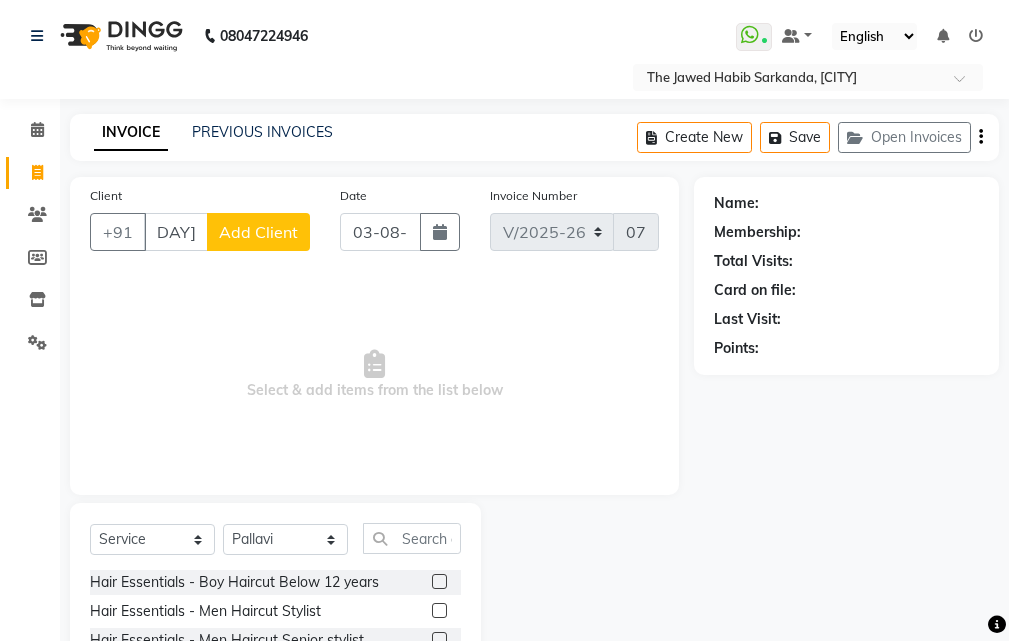 type on "[DAY][DAY] [YEAR]" 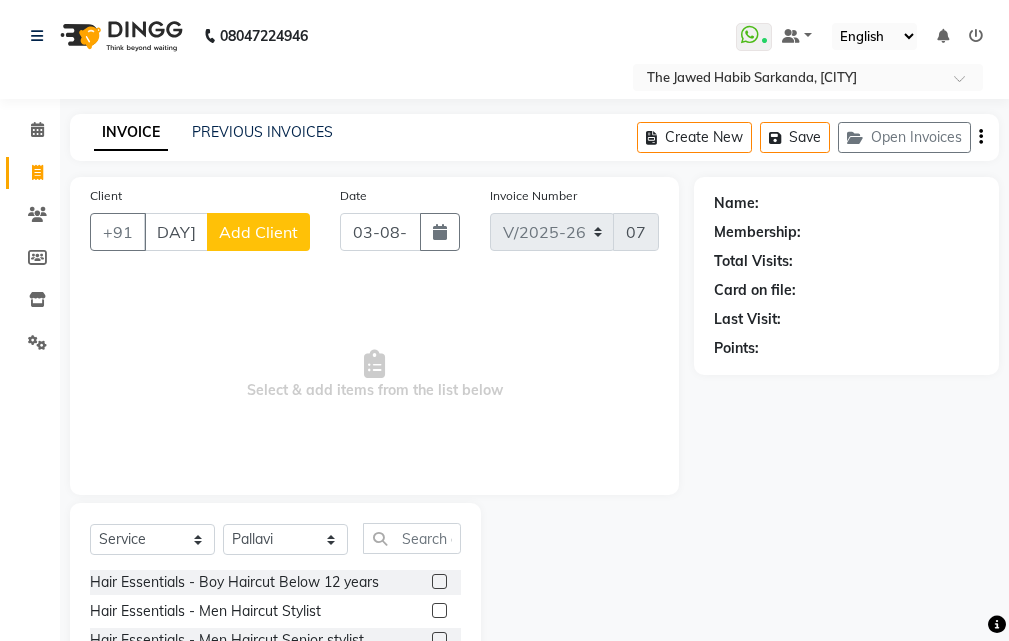 click on "Add Client" 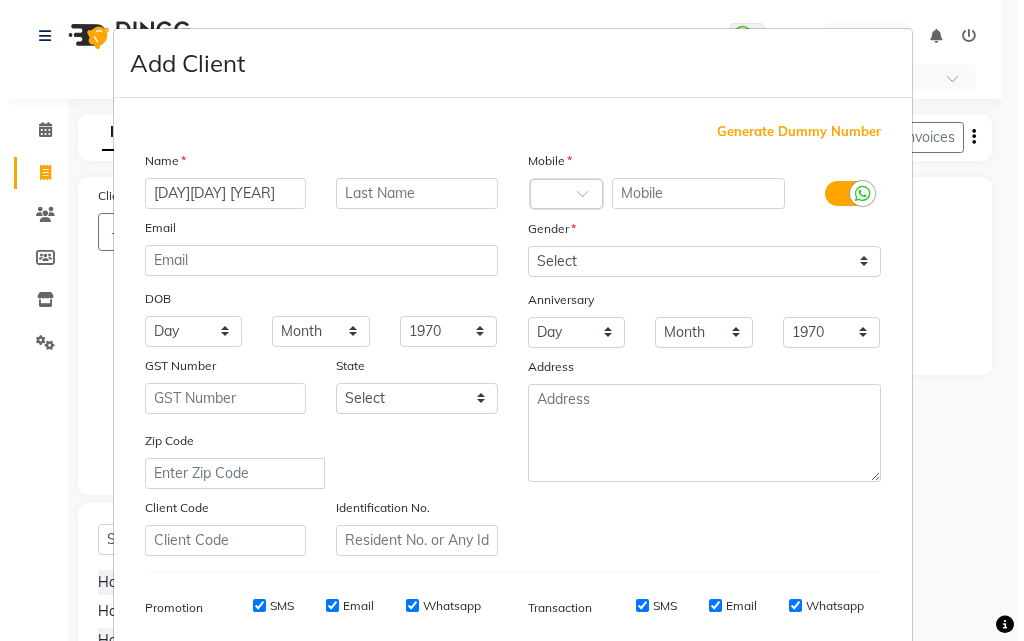 scroll, scrollTop: 0, scrollLeft: 0, axis: both 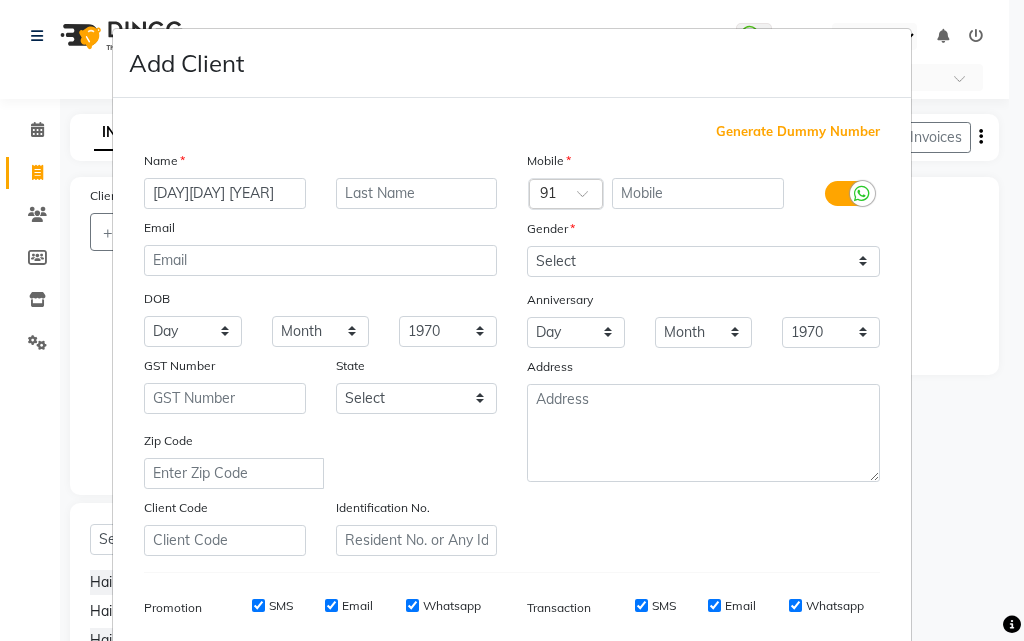 click on "[DAY][DAY] [YEAR]" at bounding box center [225, 193] 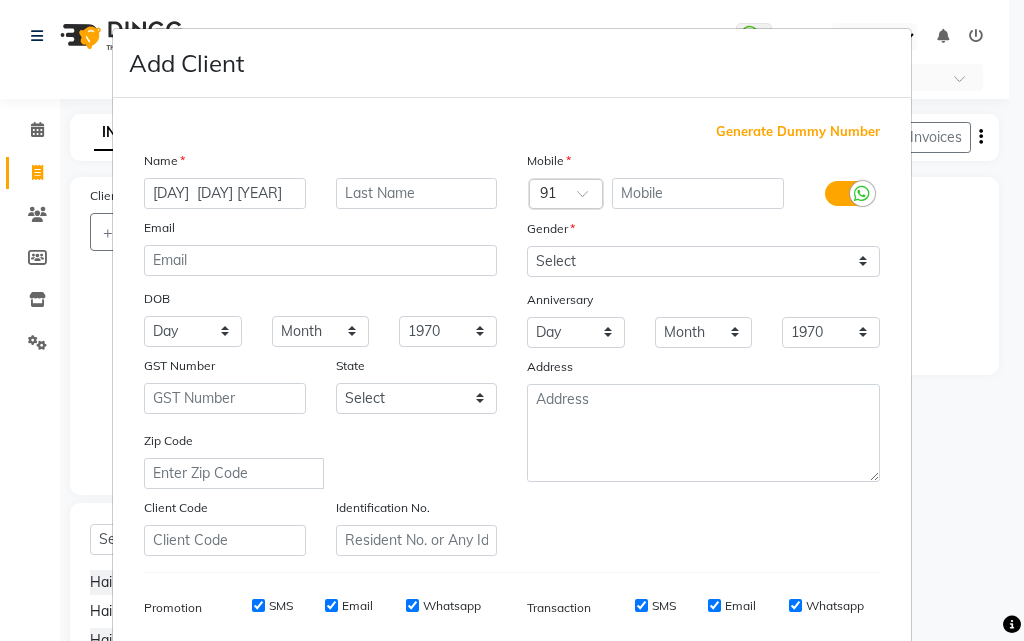 type on "[DAY]  [DAY] [YEAR]" 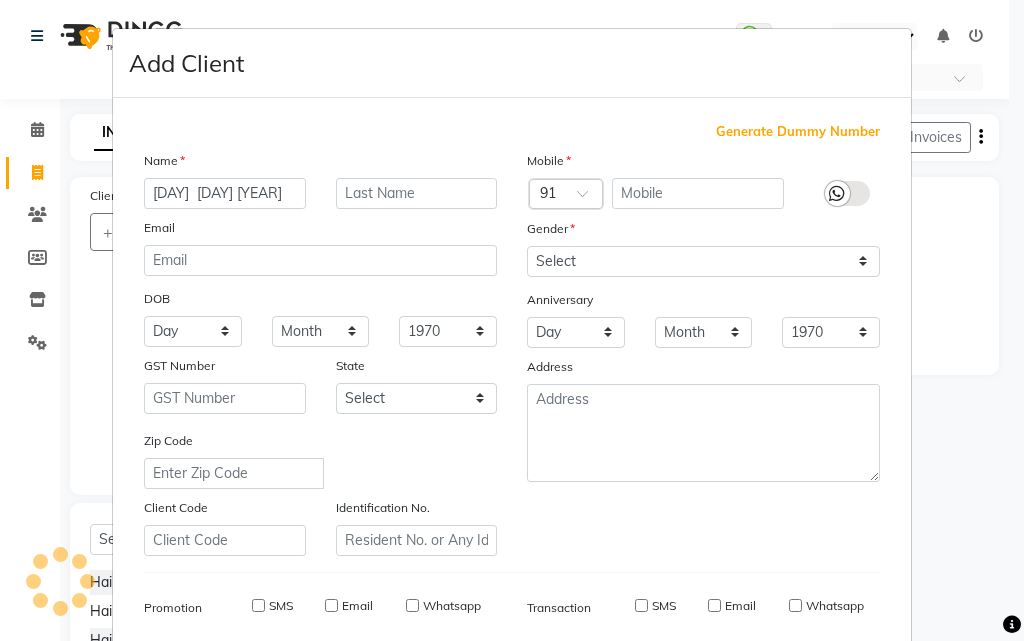 type on "[CREDIT_CARD]" 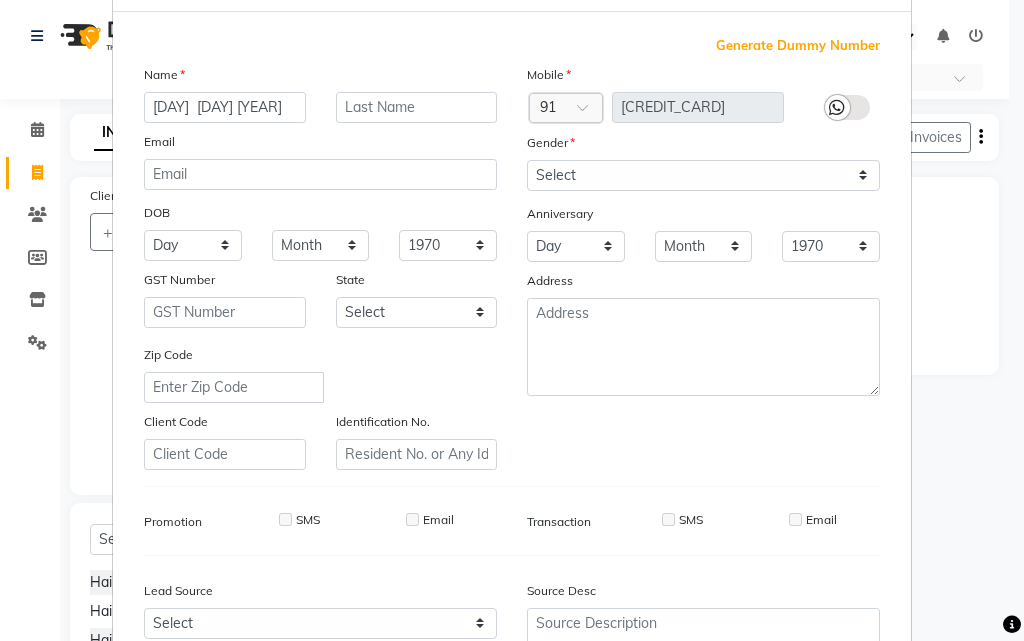 scroll, scrollTop: 82, scrollLeft: 0, axis: vertical 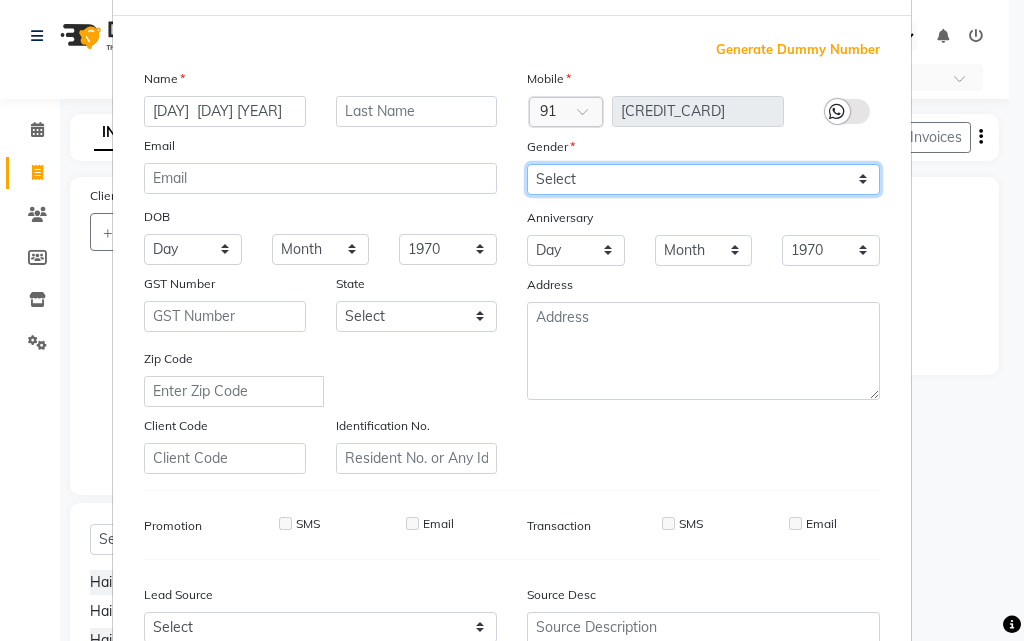 click on "Select Male Female Other Prefer Not To Say" at bounding box center [703, 179] 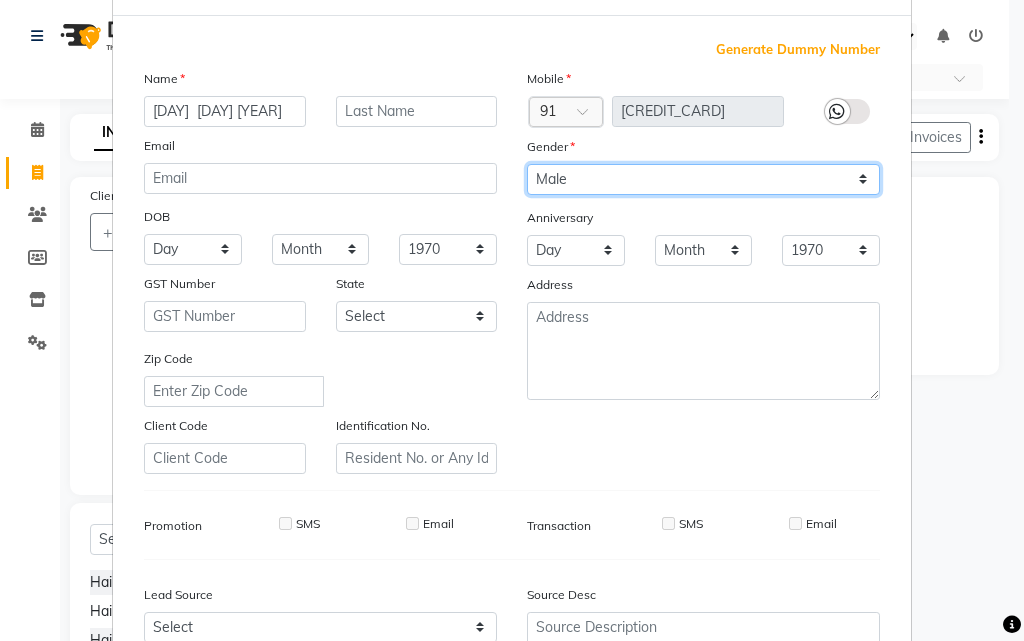 click on "Select Male Female Other Prefer Not To Say" at bounding box center [703, 179] 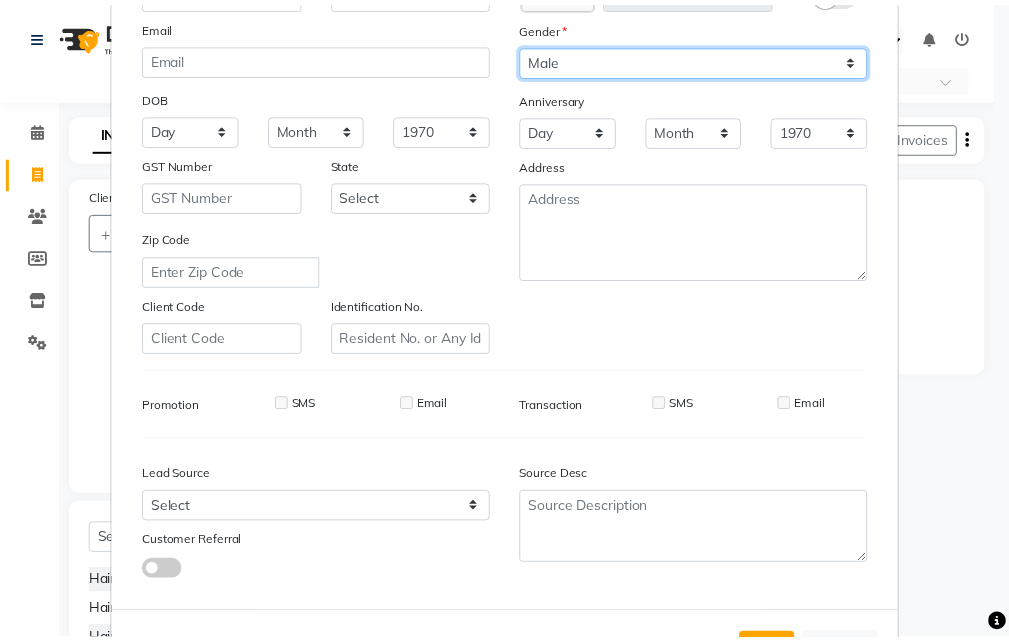 scroll, scrollTop: 282, scrollLeft: 0, axis: vertical 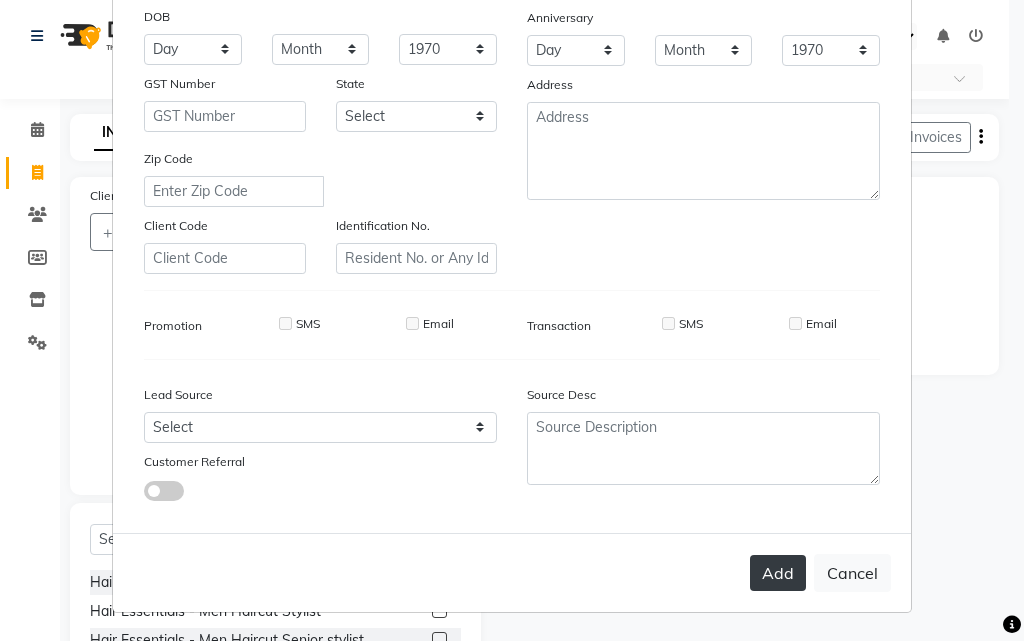 click on "Add" at bounding box center [778, 573] 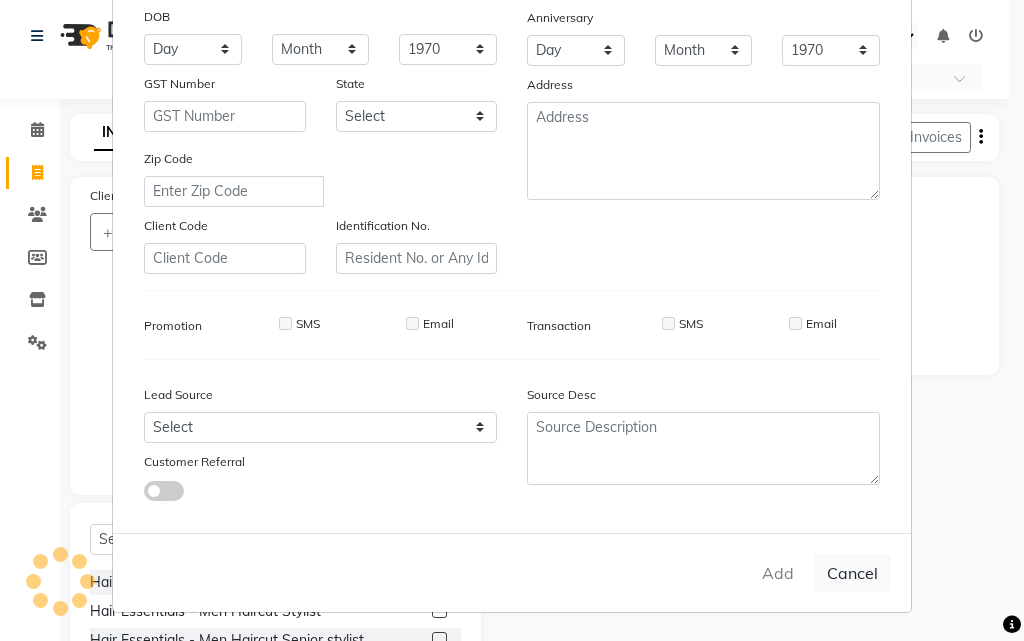 type on "12*********26" 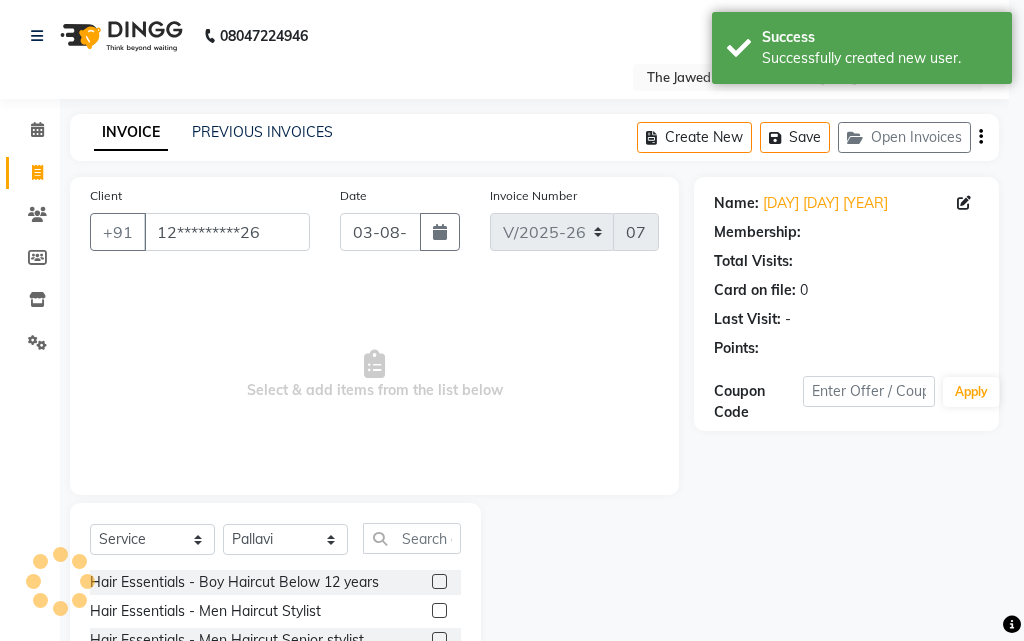 select on "1: Object" 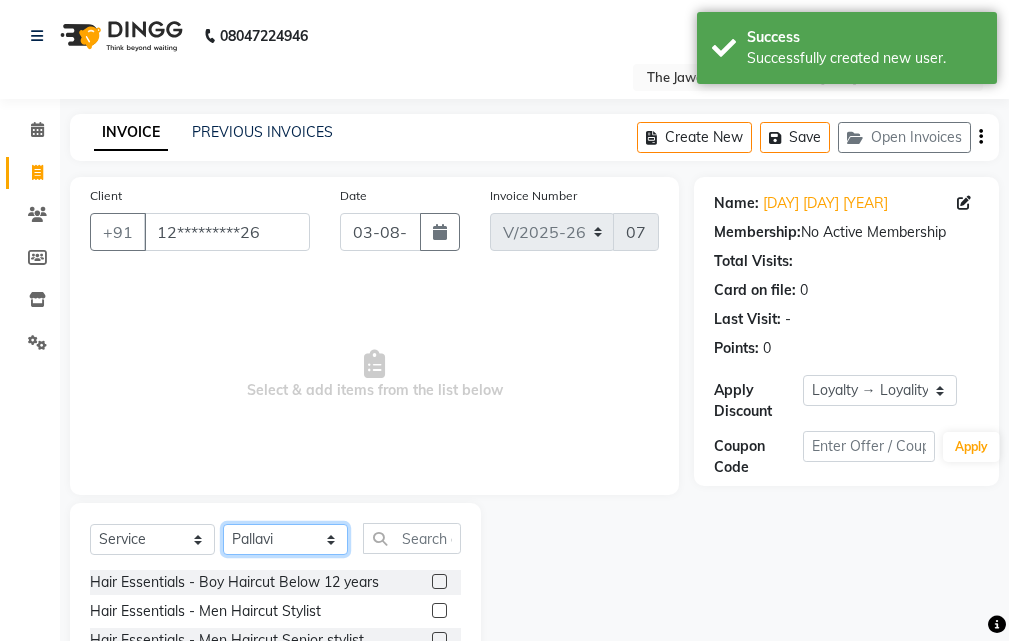 click on "Select Stylist Manager [FIRST] [LAST] [FIRST] [LAST] [FIRST] [LAST]" 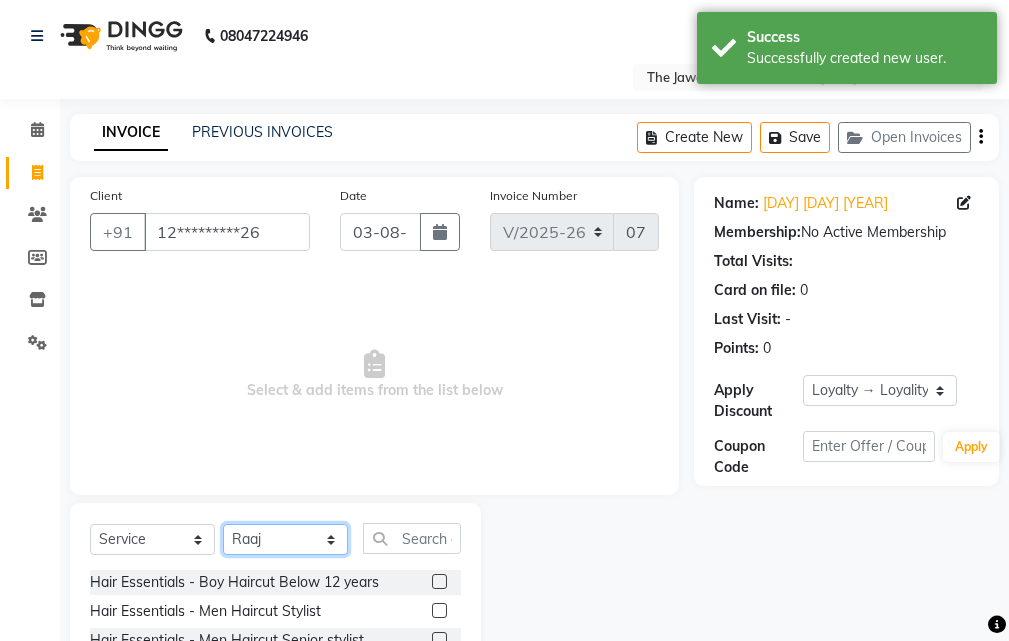 click on "Select Stylist Manager [FIRST] [LAST] [FIRST] [LAST] [FIRST] [LAST]" 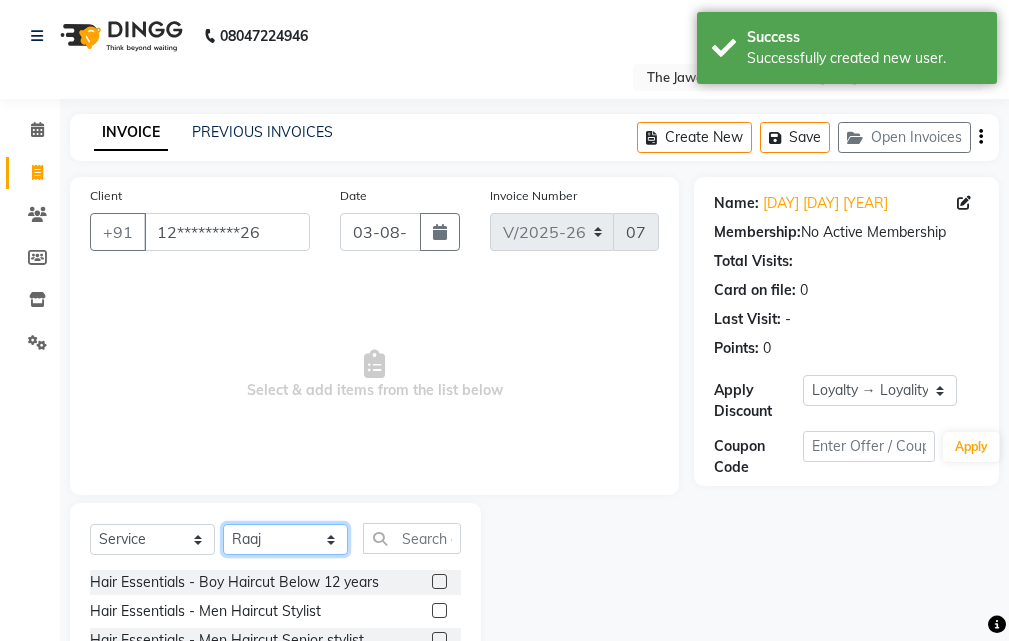 scroll, scrollTop: 187, scrollLeft: 0, axis: vertical 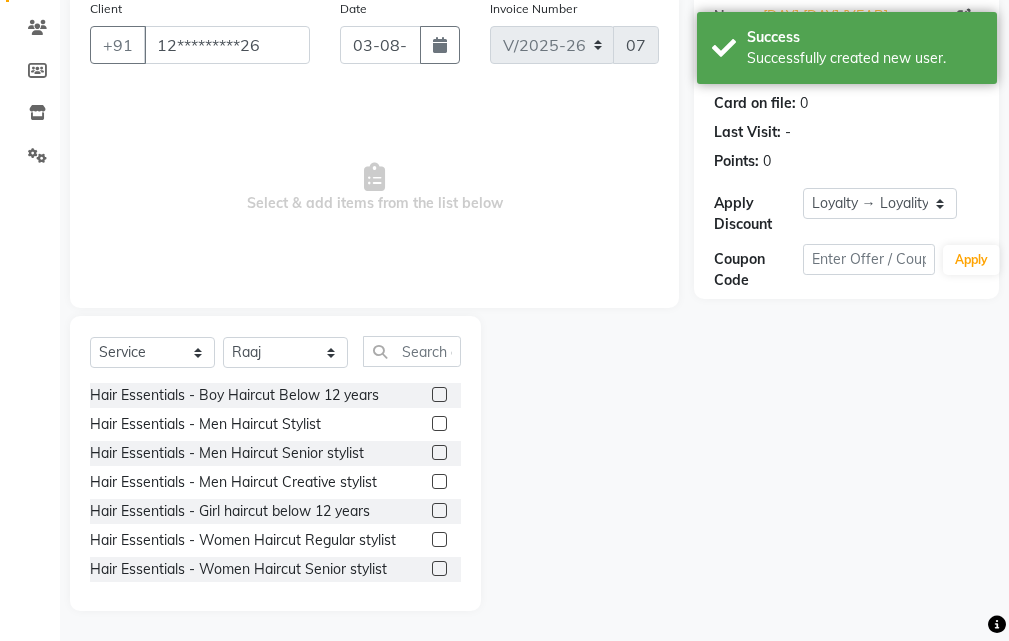 click 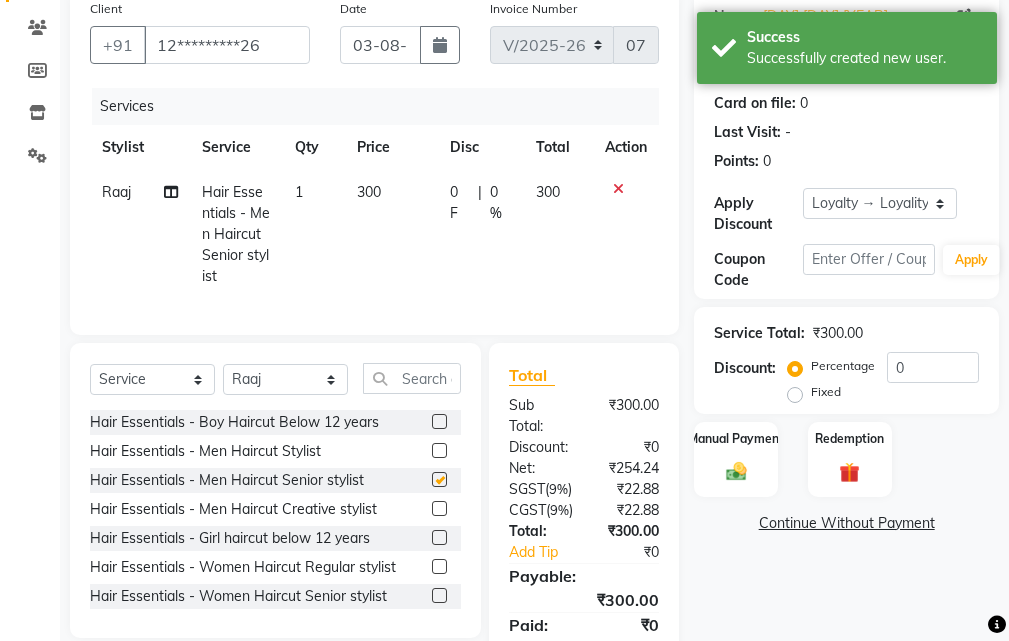 checkbox on "false" 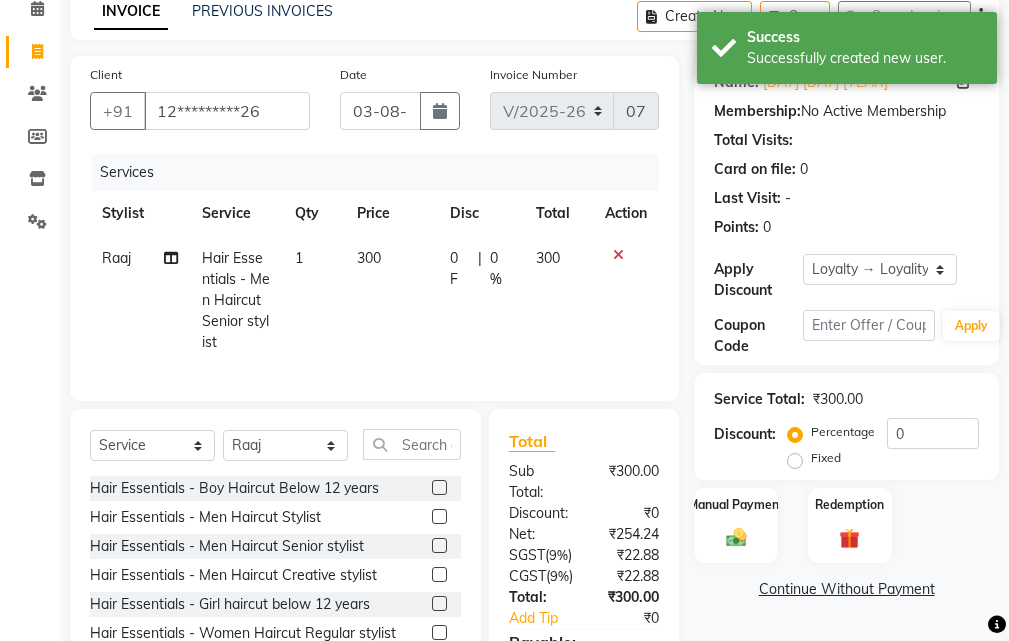 scroll, scrollTop: 300, scrollLeft: 0, axis: vertical 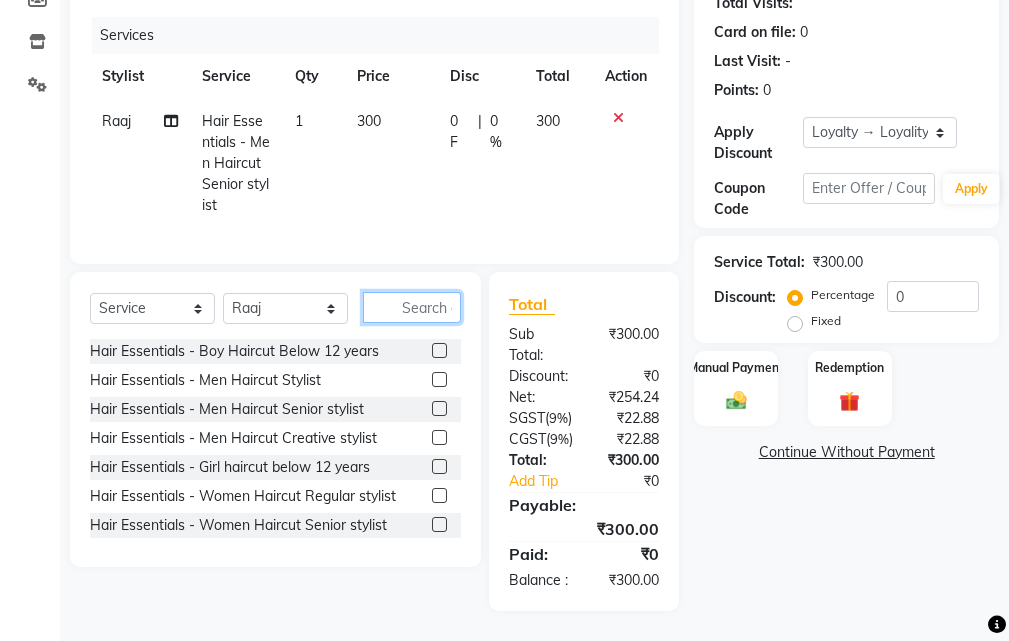click 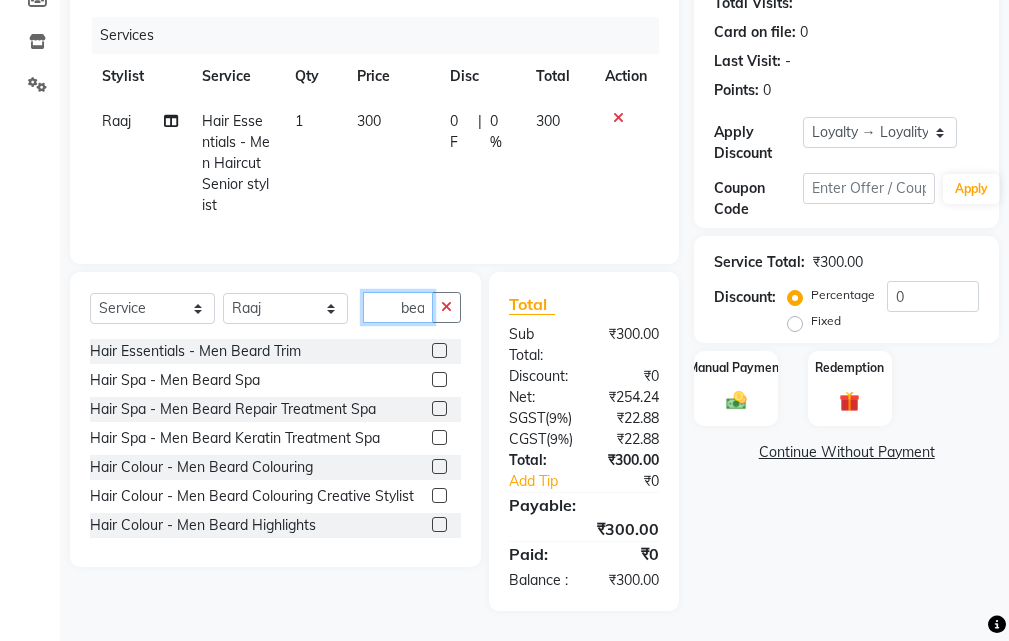 scroll, scrollTop: 0, scrollLeft: 6, axis: horizontal 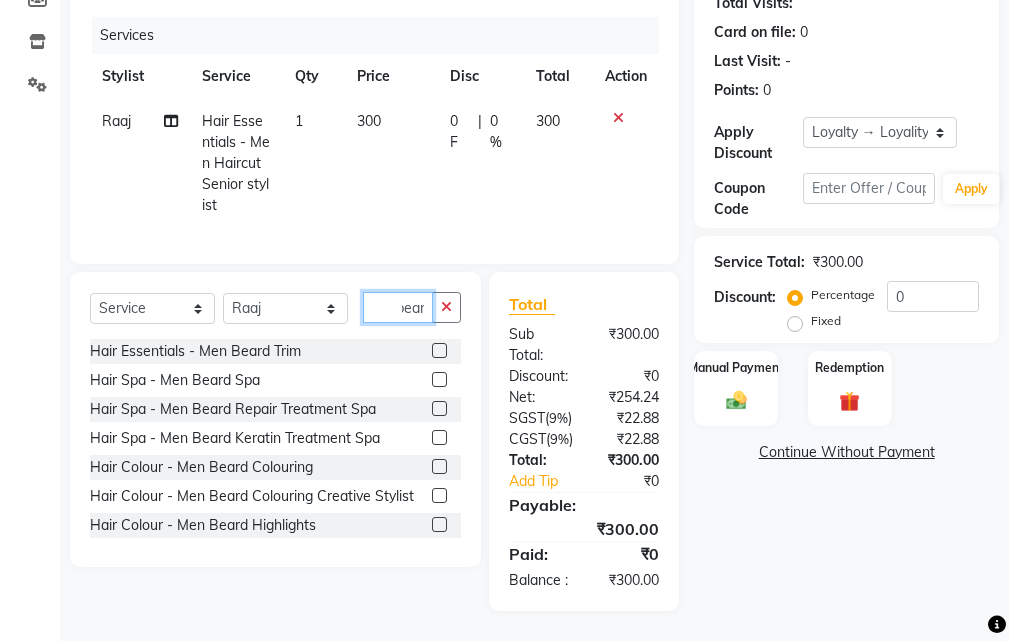 type on "bear" 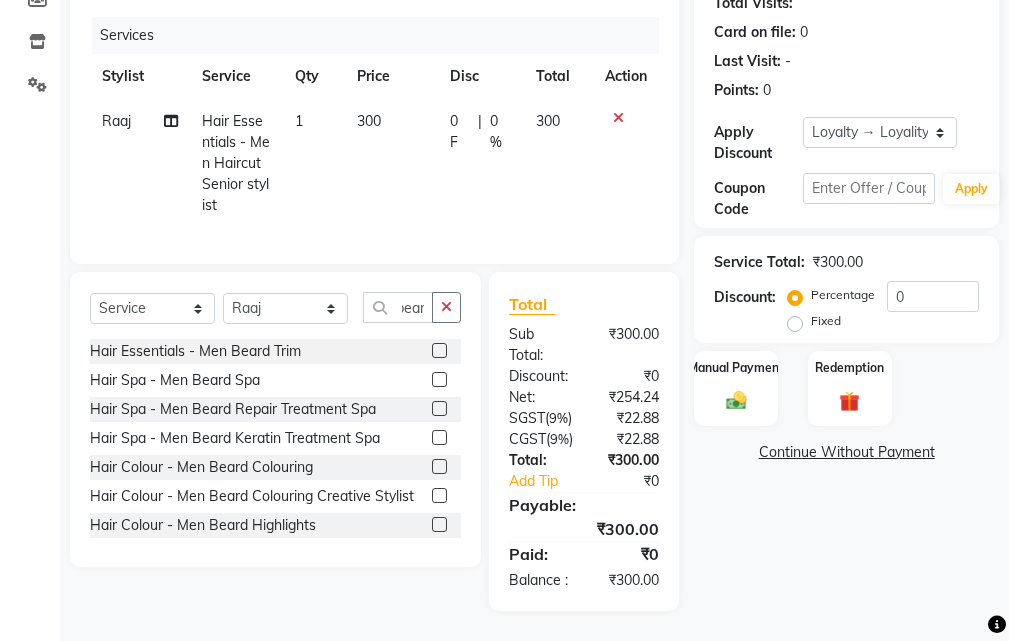 scroll, scrollTop: 0, scrollLeft: 0, axis: both 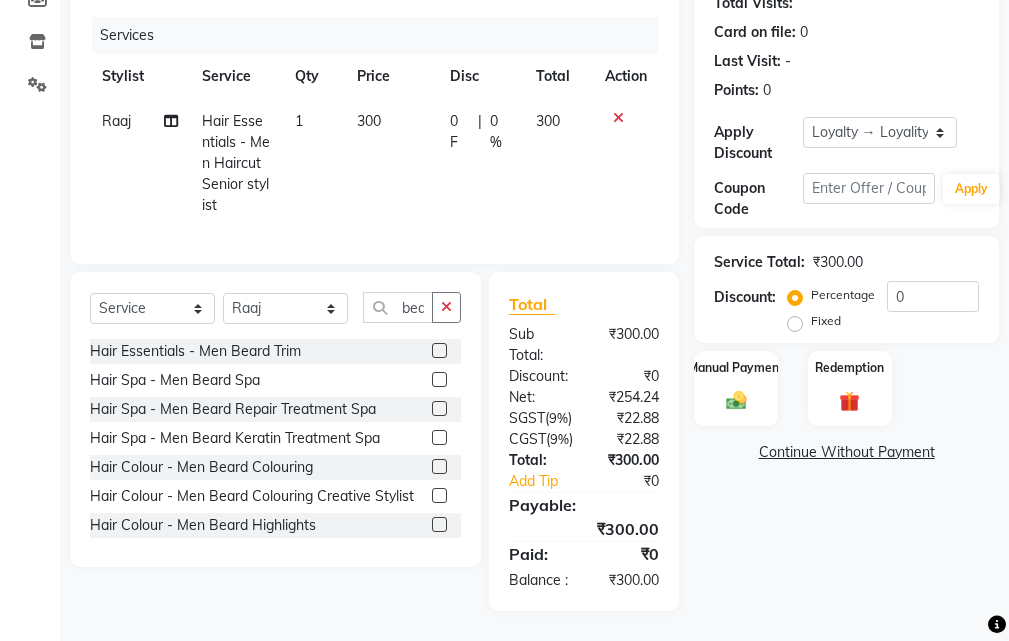 click 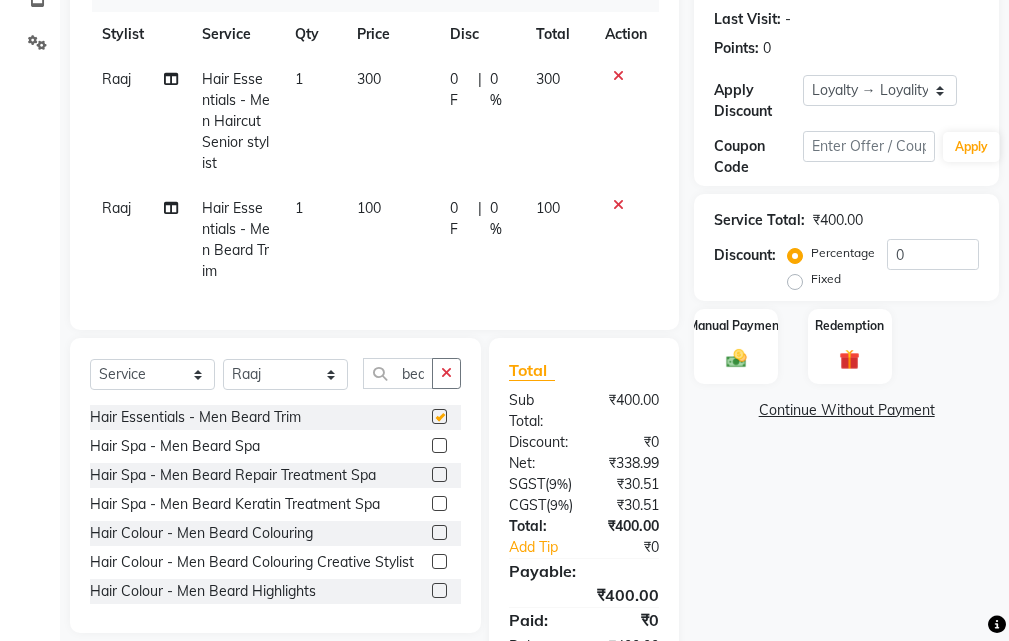 checkbox on "false" 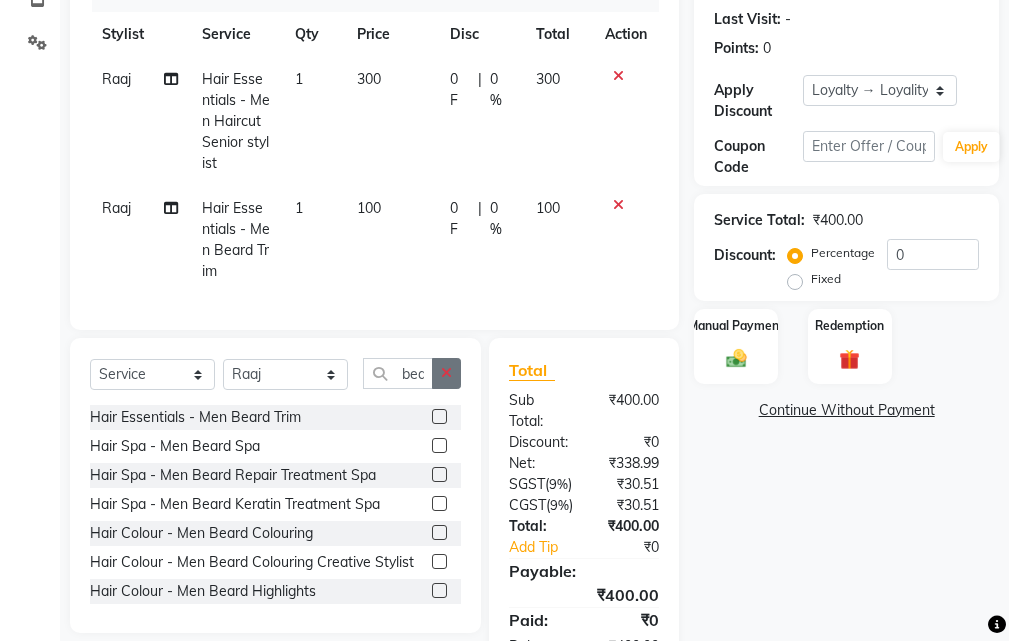 click 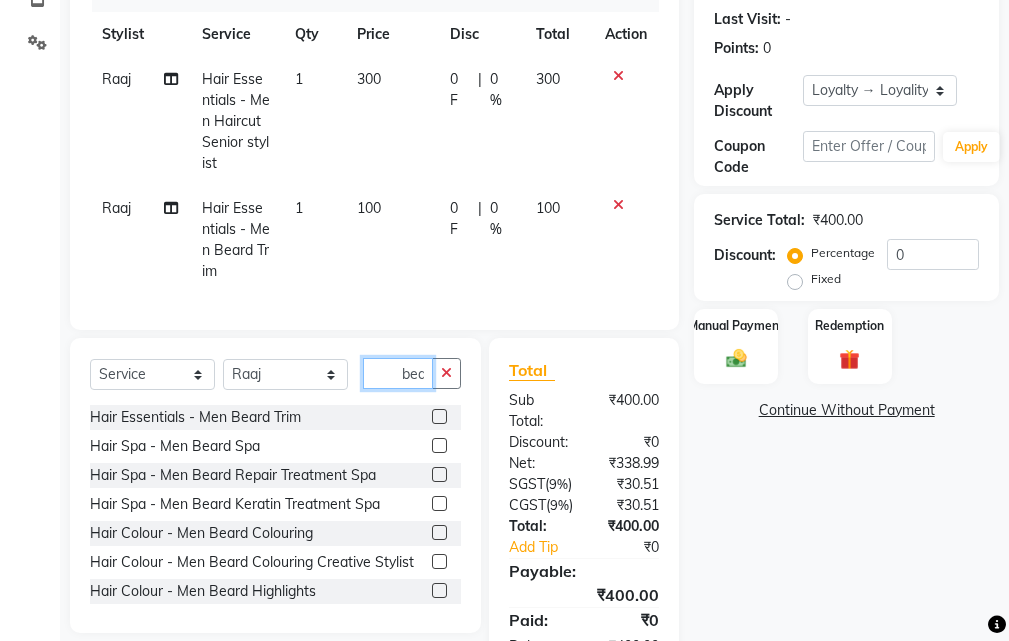 type 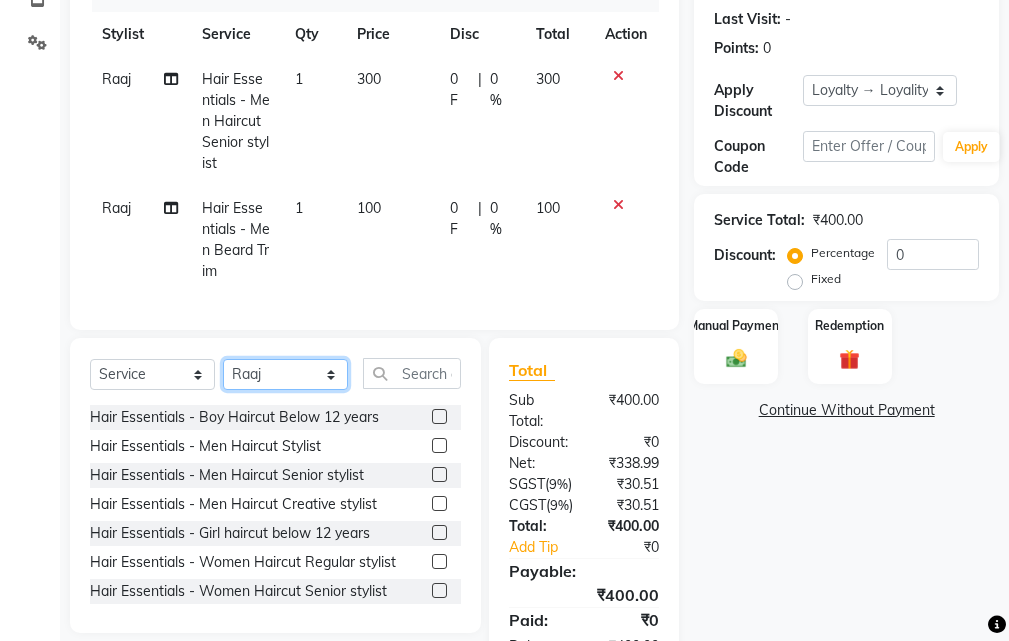click on "Select Stylist Manager [FIRST] [LAST] [FIRST] [LAST] [FIRST] [LAST]" 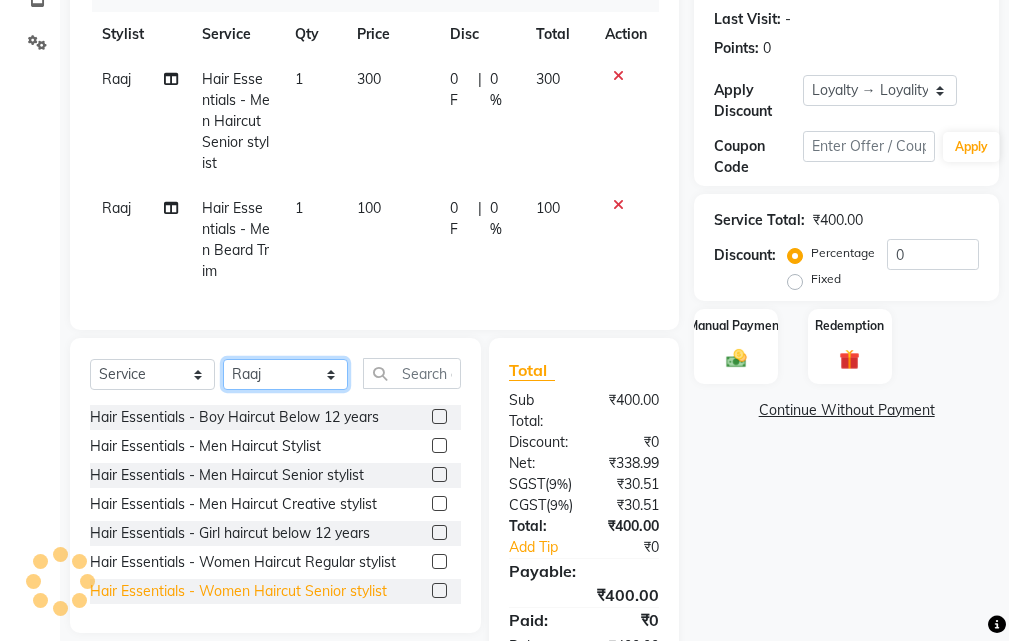 select on "85299" 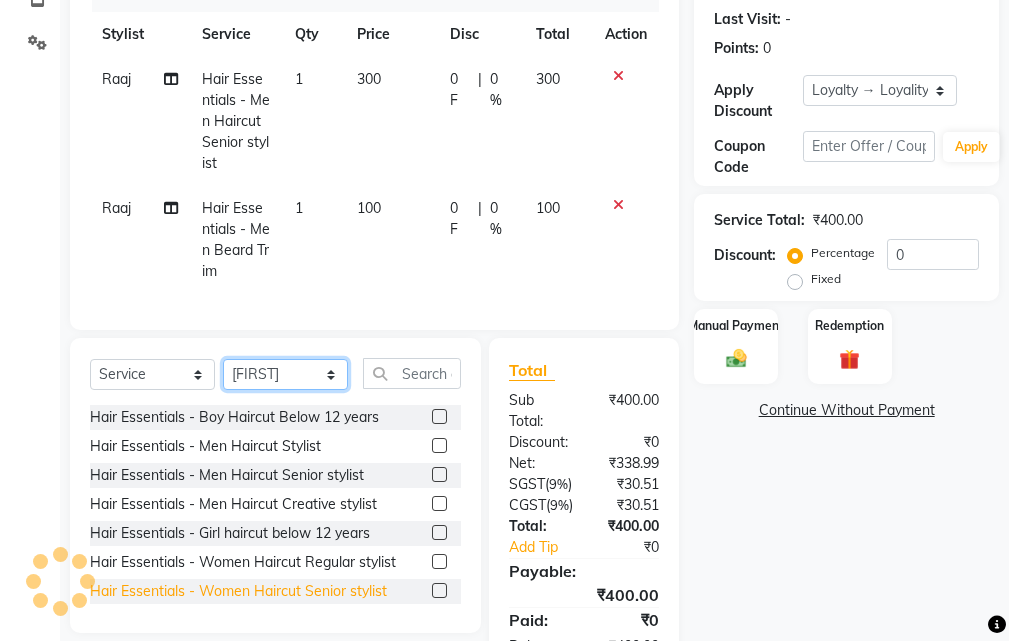 click on "Select Stylist Manager [FIRST] [LAST] [FIRST] [LAST] [FIRST] [LAST]" 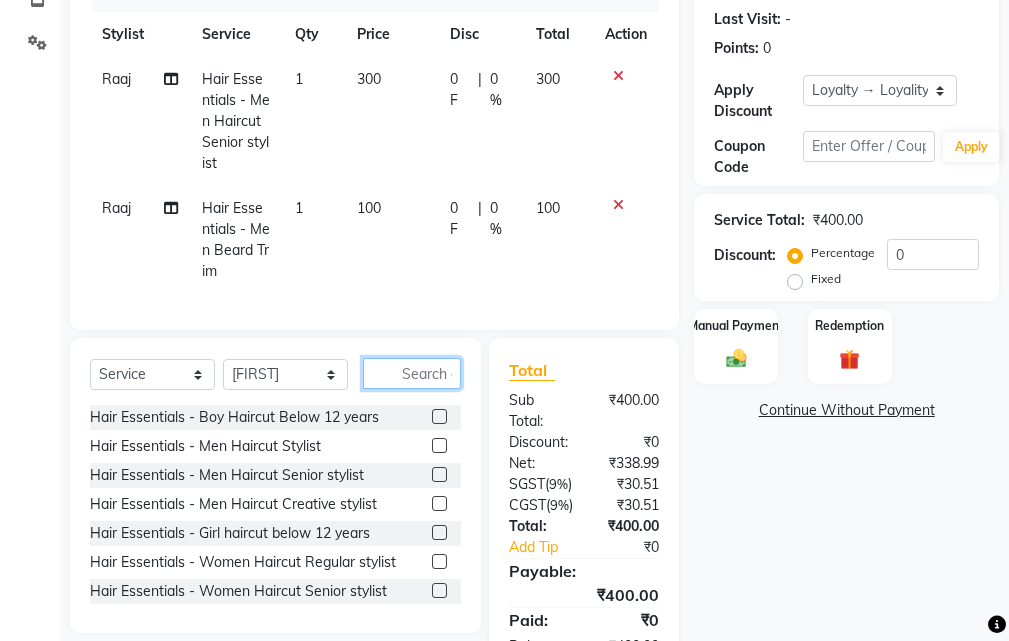 click 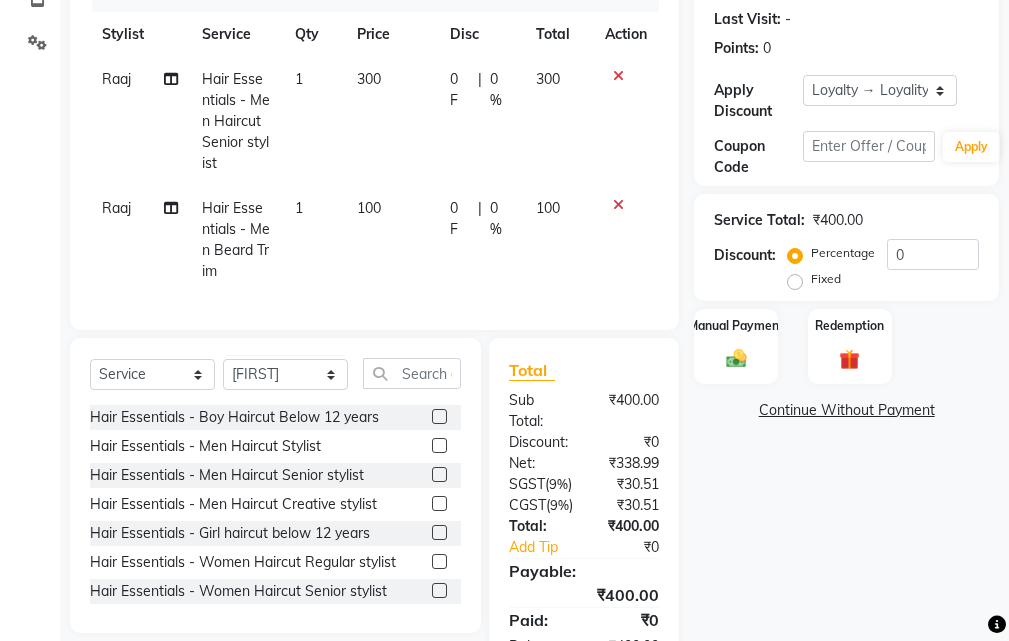 click 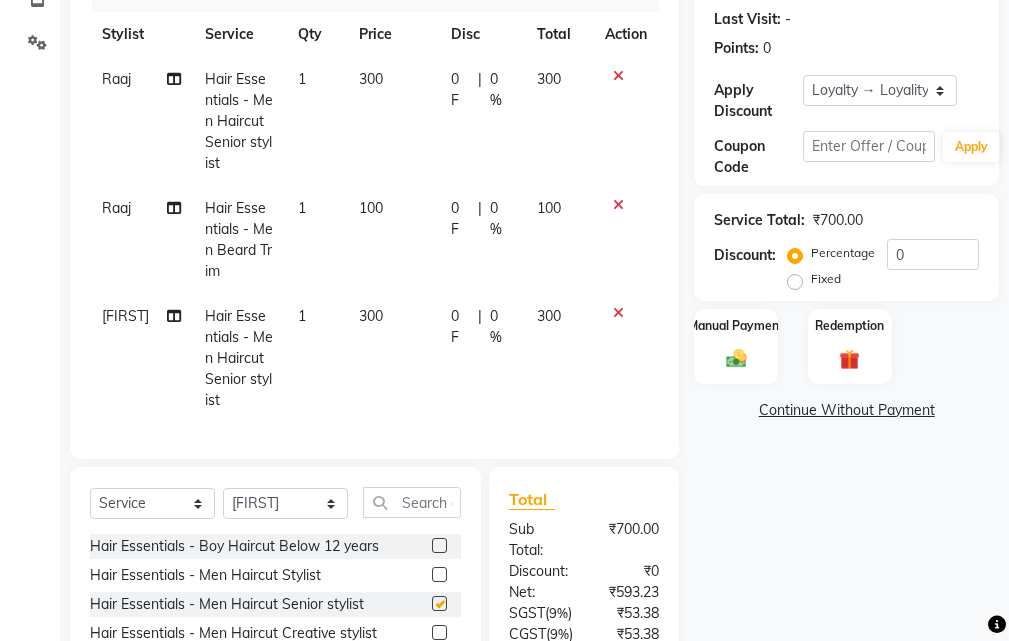 checkbox on "false" 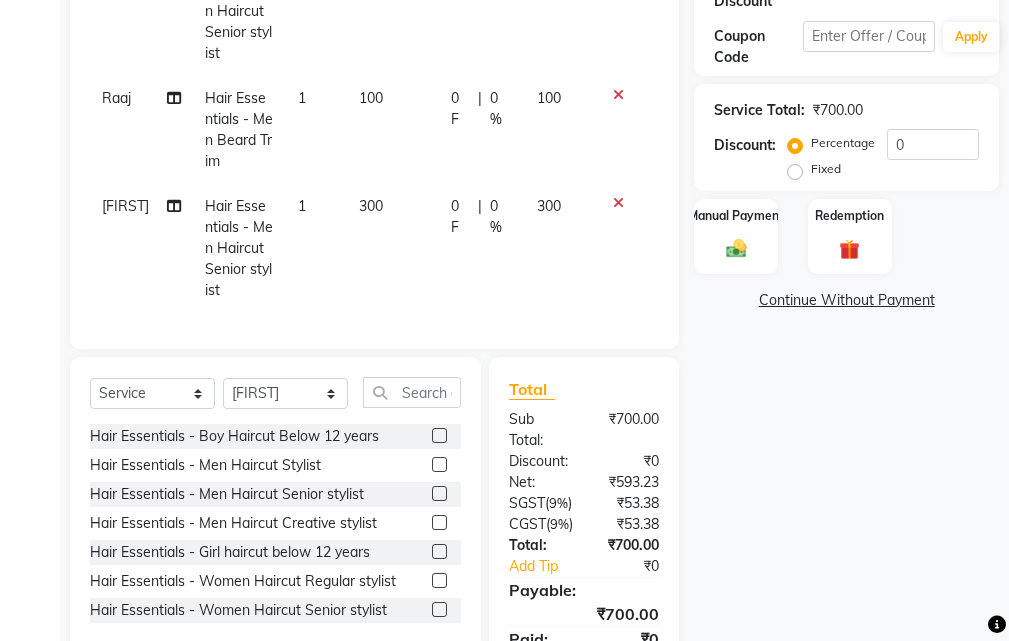 scroll, scrollTop: 573, scrollLeft: 0, axis: vertical 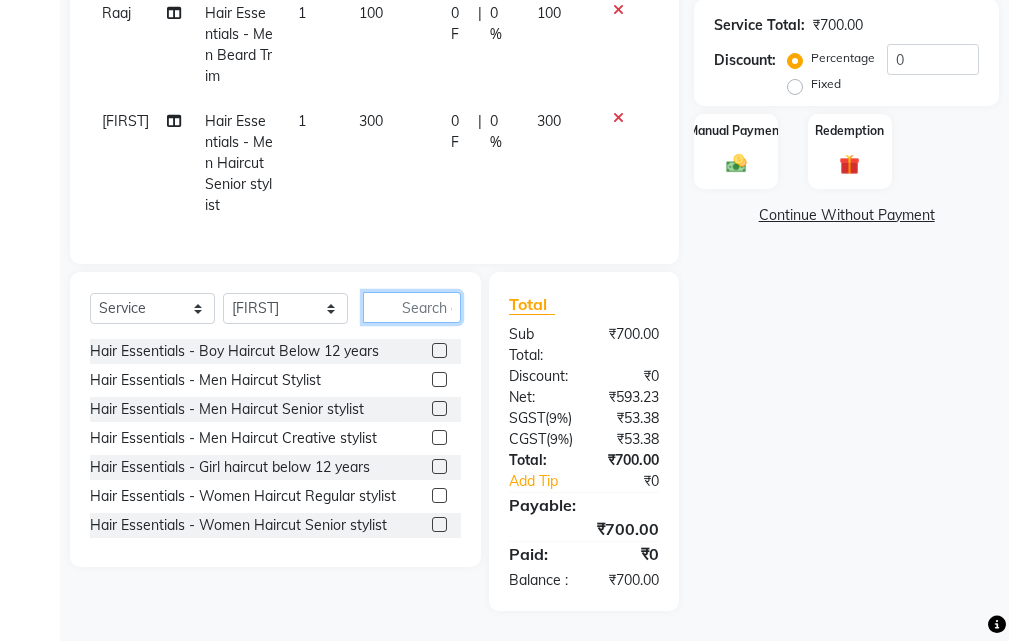 click 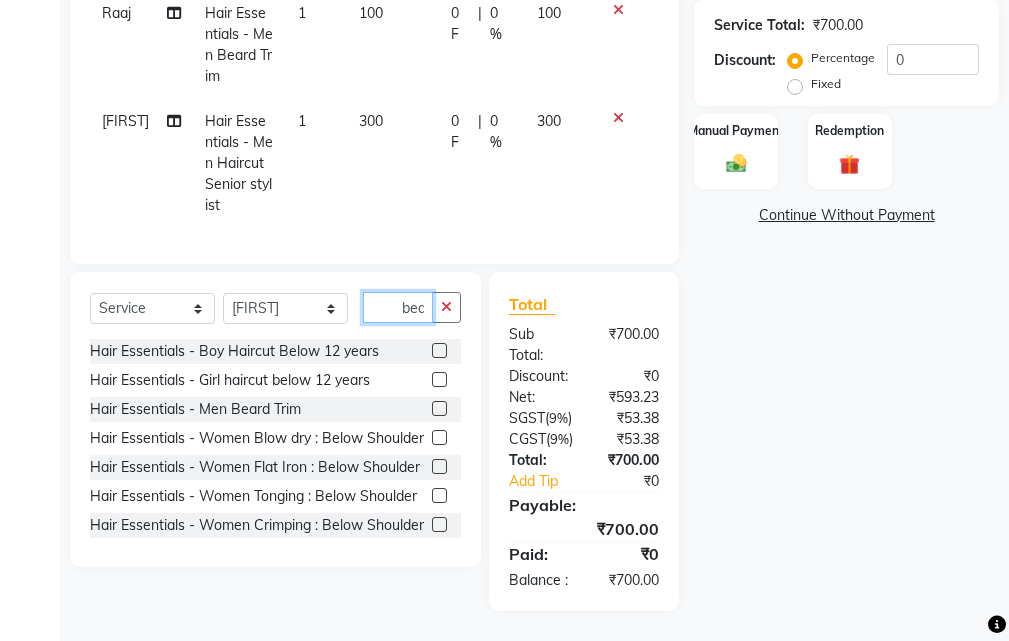 scroll, scrollTop: 0, scrollLeft: 1, axis: horizontal 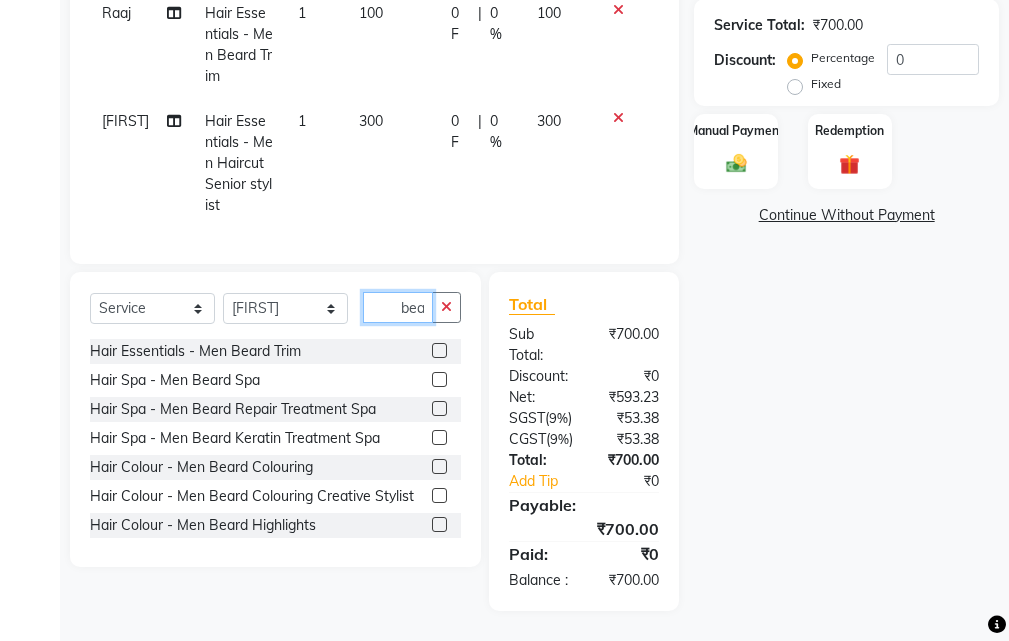 type on "bea" 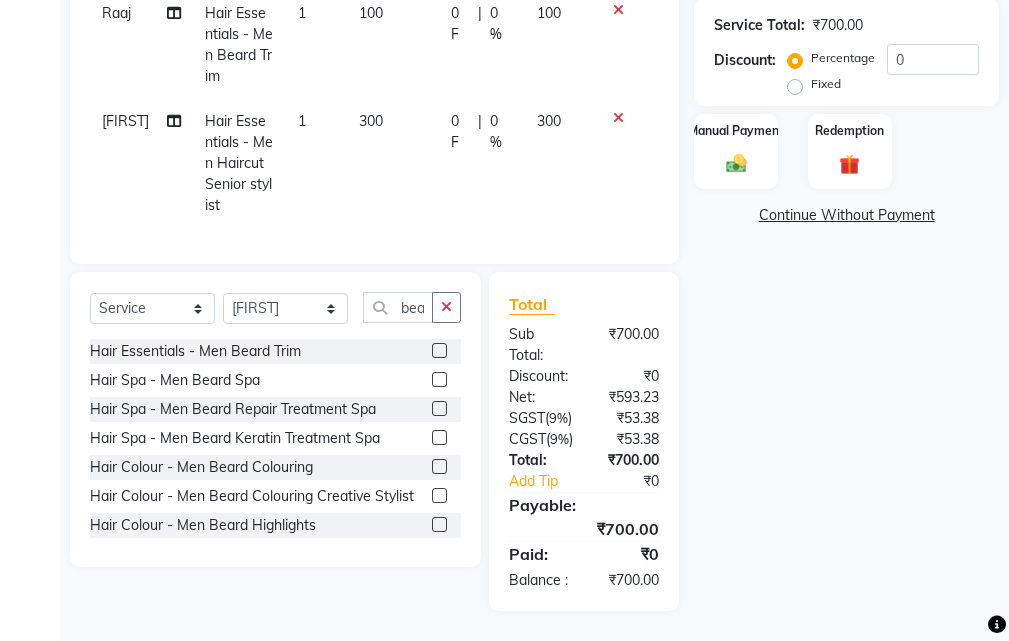 click 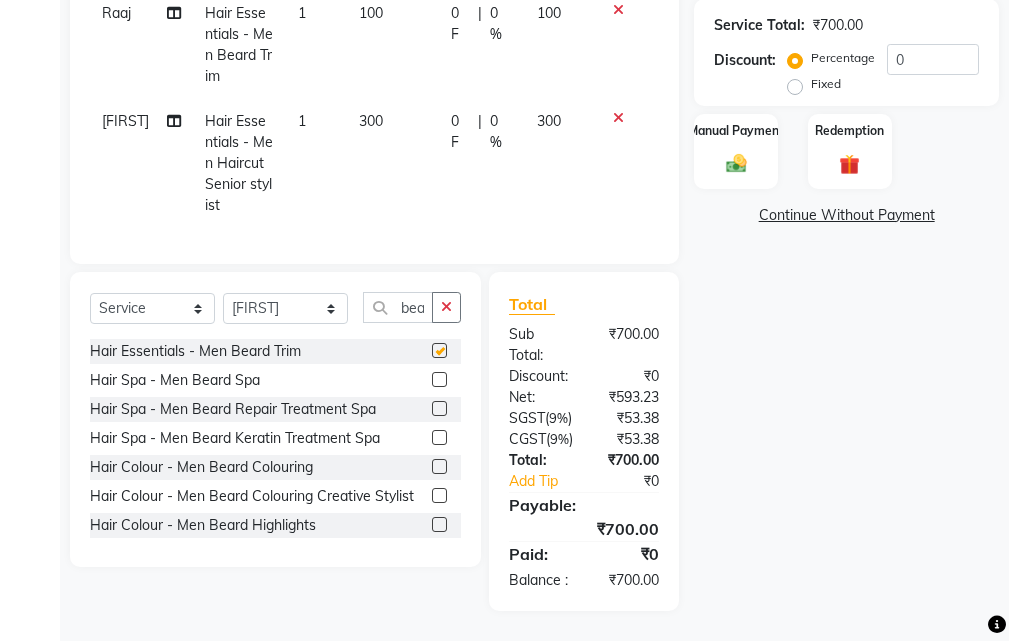 scroll, scrollTop: 0, scrollLeft: 0, axis: both 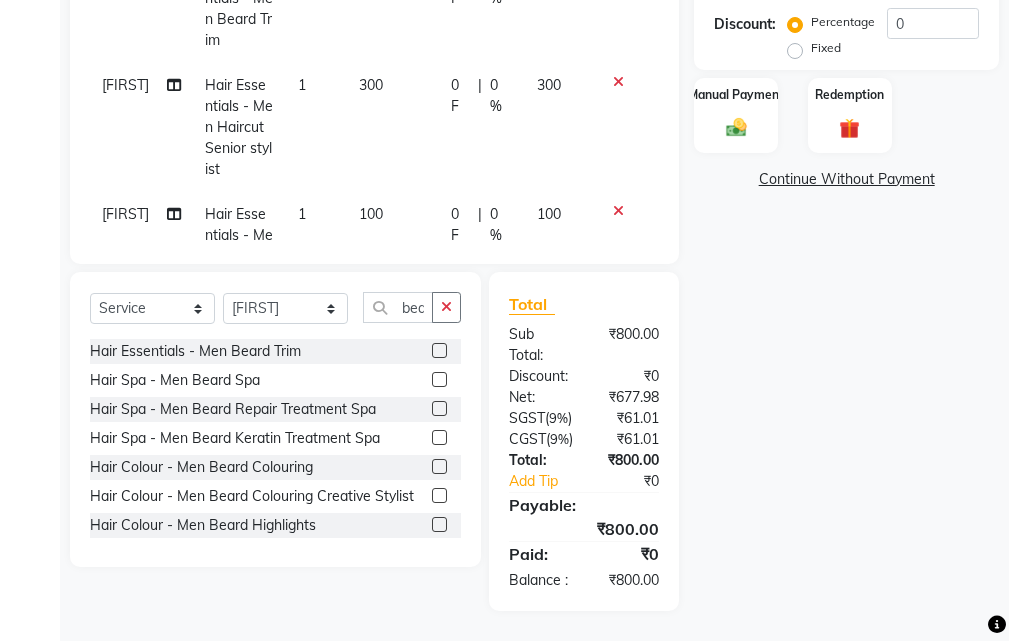 checkbox on "false" 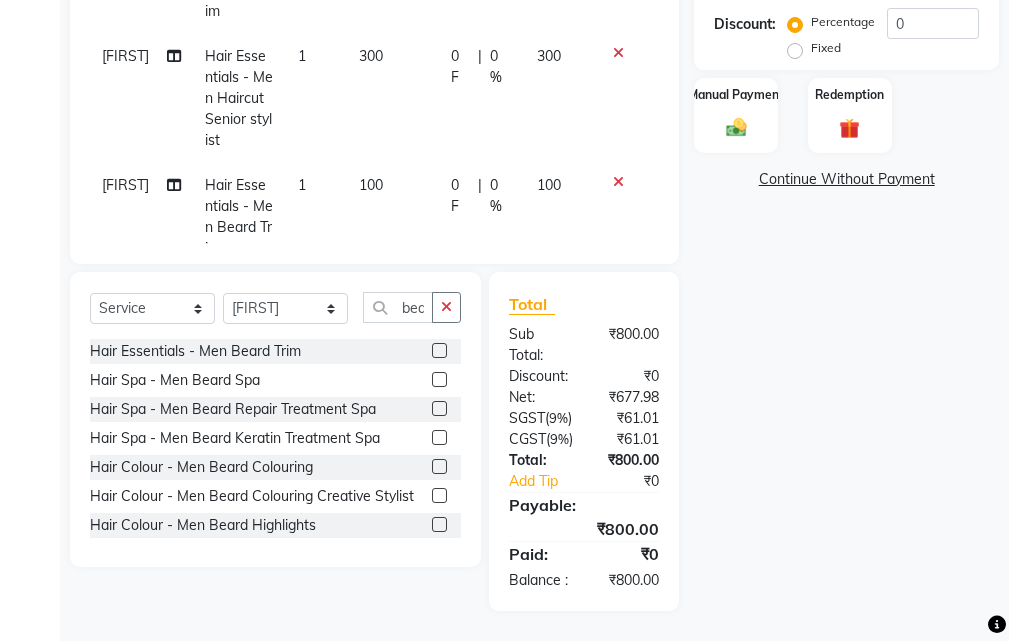scroll, scrollTop: 0, scrollLeft: 0, axis: both 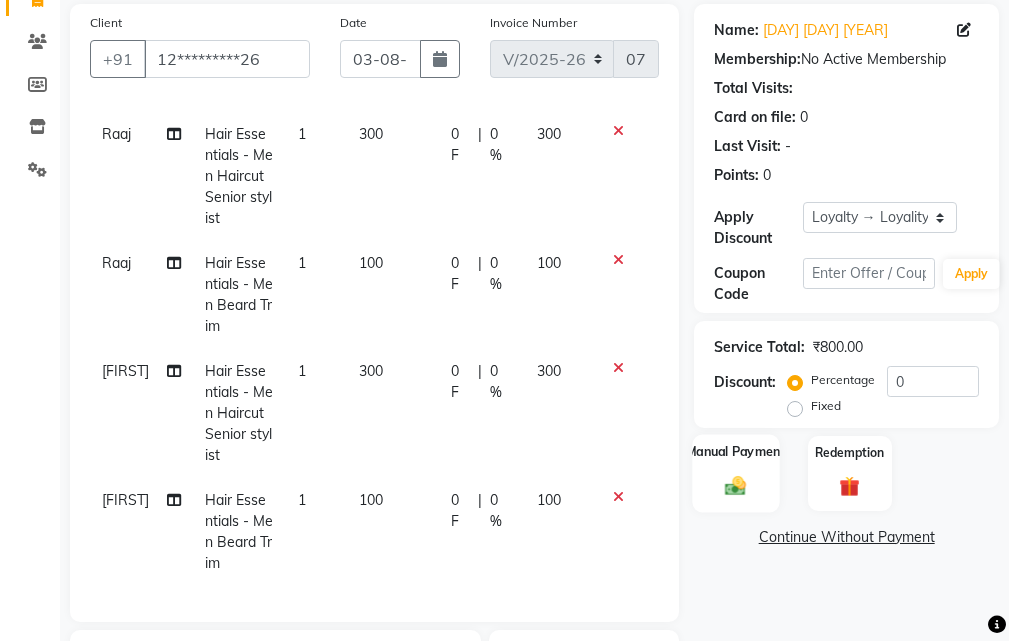 click on "Manual Payment" 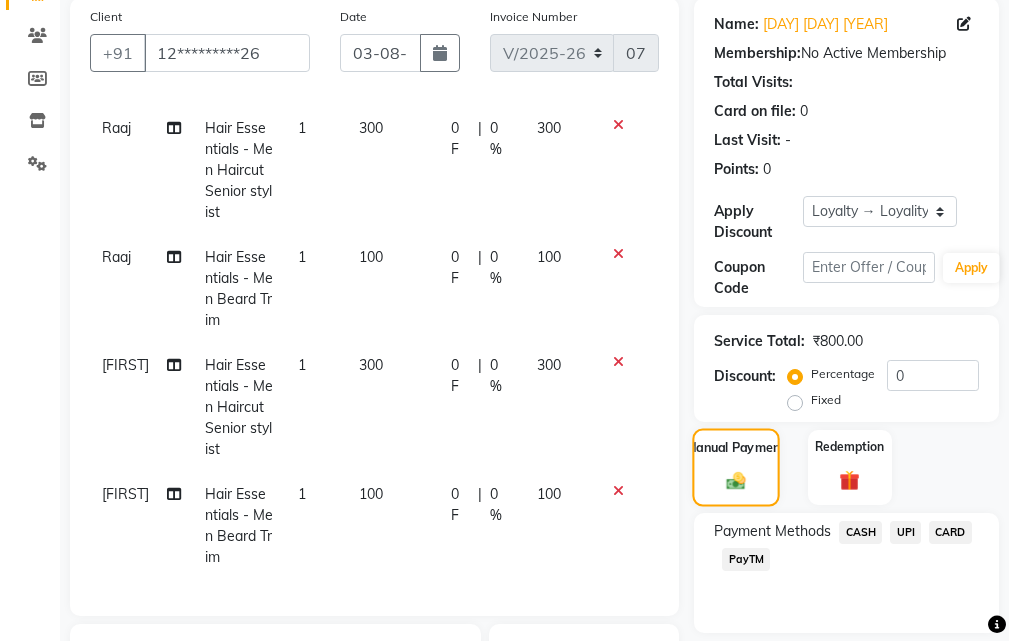 scroll, scrollTop: 573, scrollLeft: 0, axis: vertical 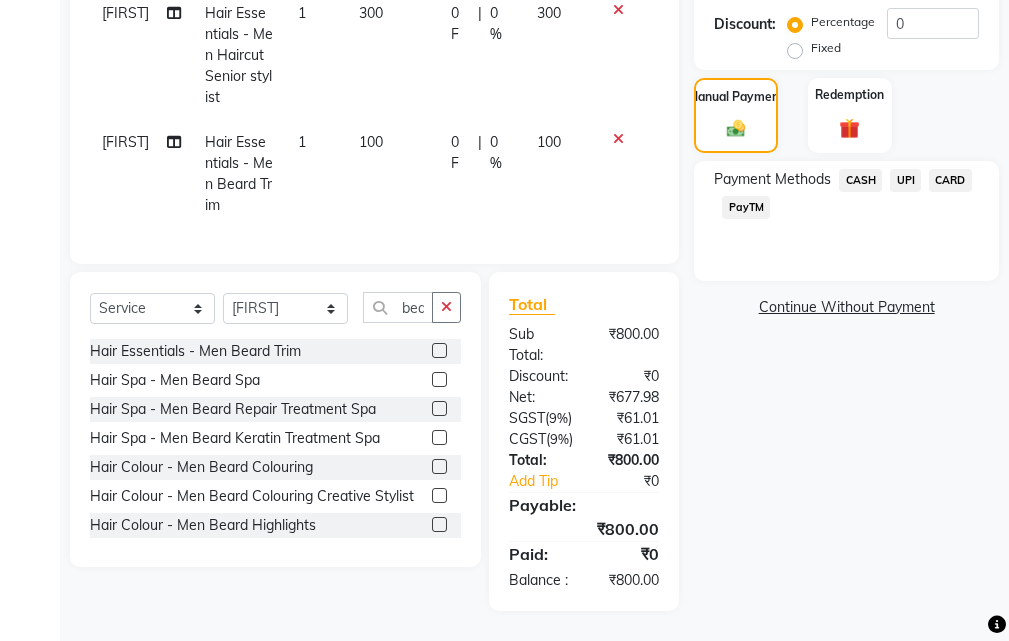 click on "UPI" 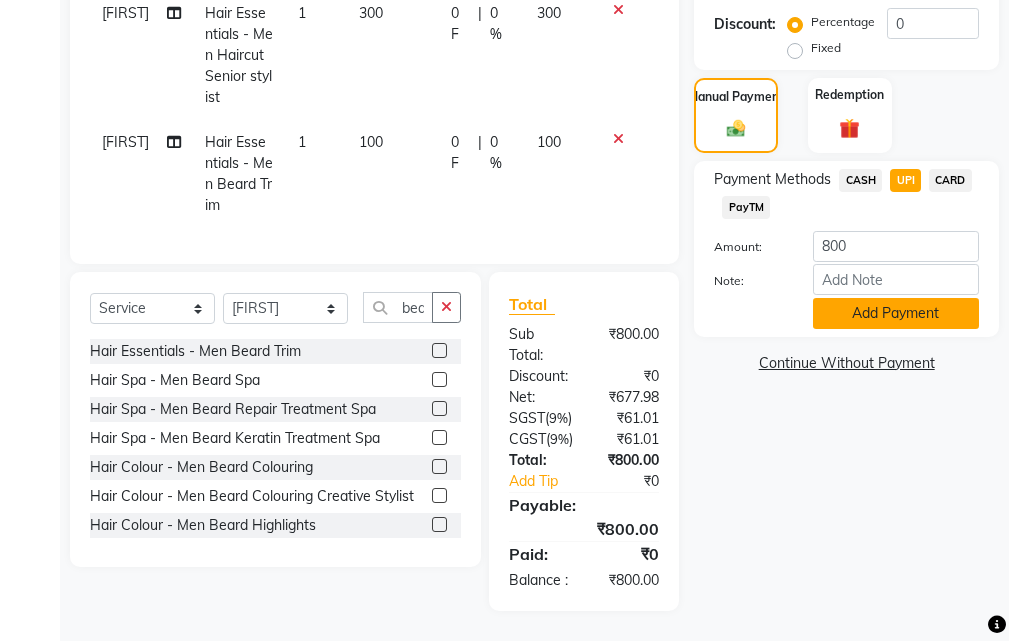 click on "Add Payment" 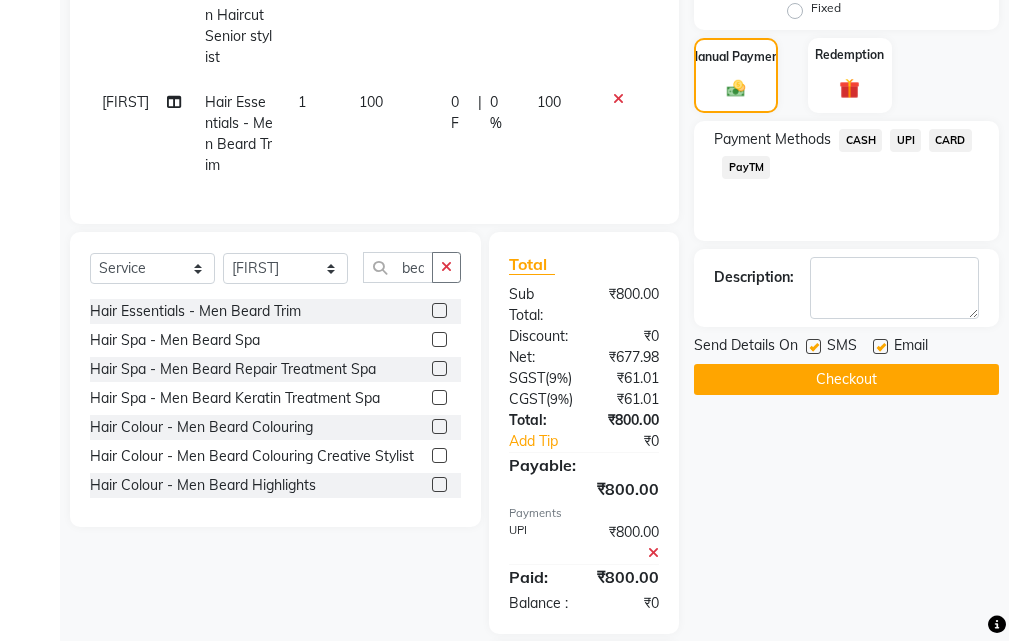 scroll, scrollTop: 573, scrollLeft: 0, axis: vertical 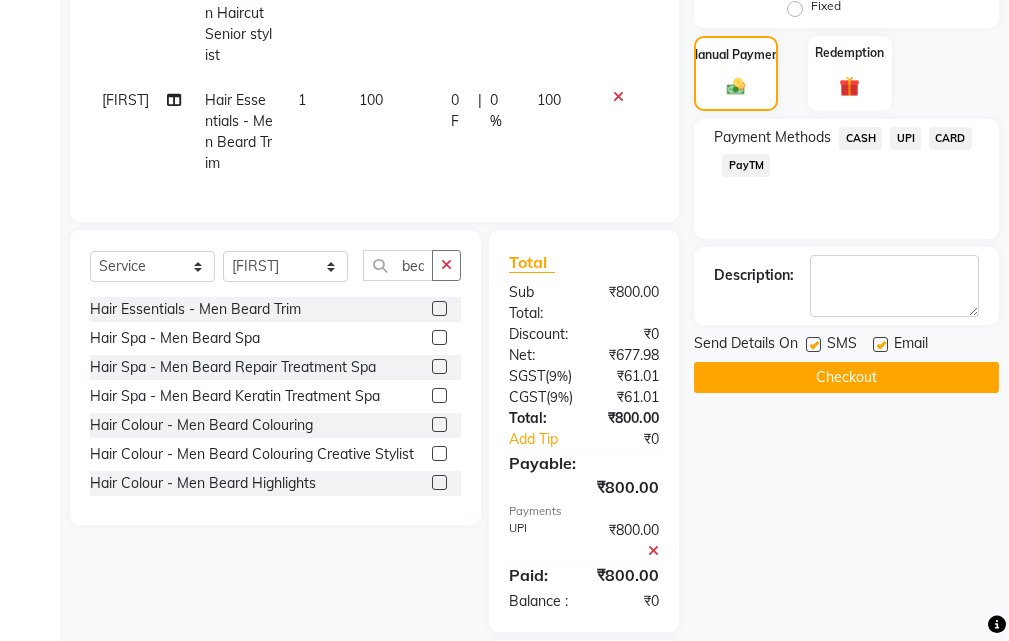 click on "UPI" 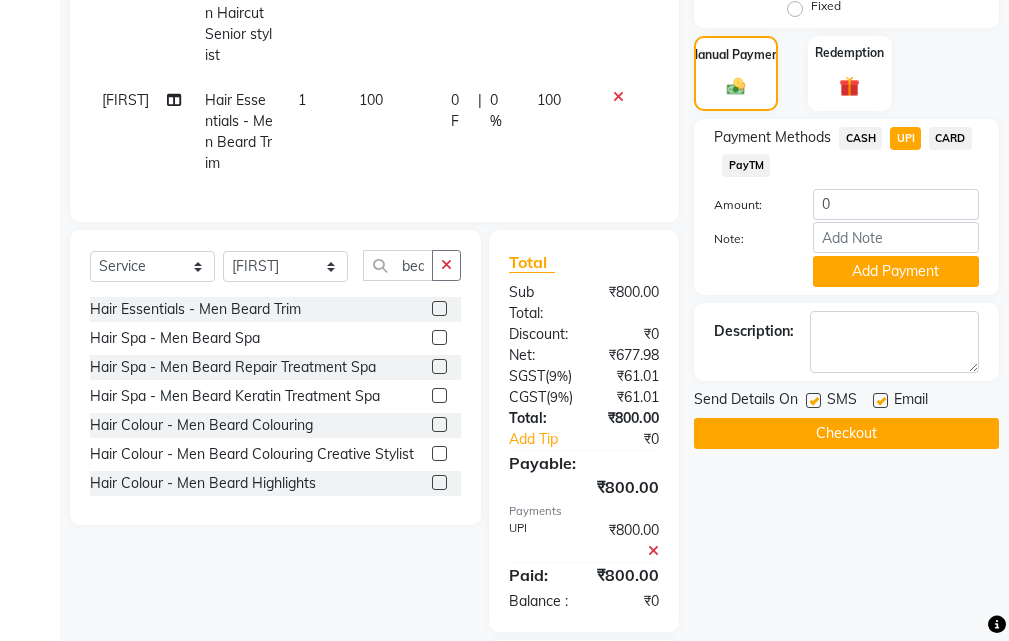 click on "Checkout" 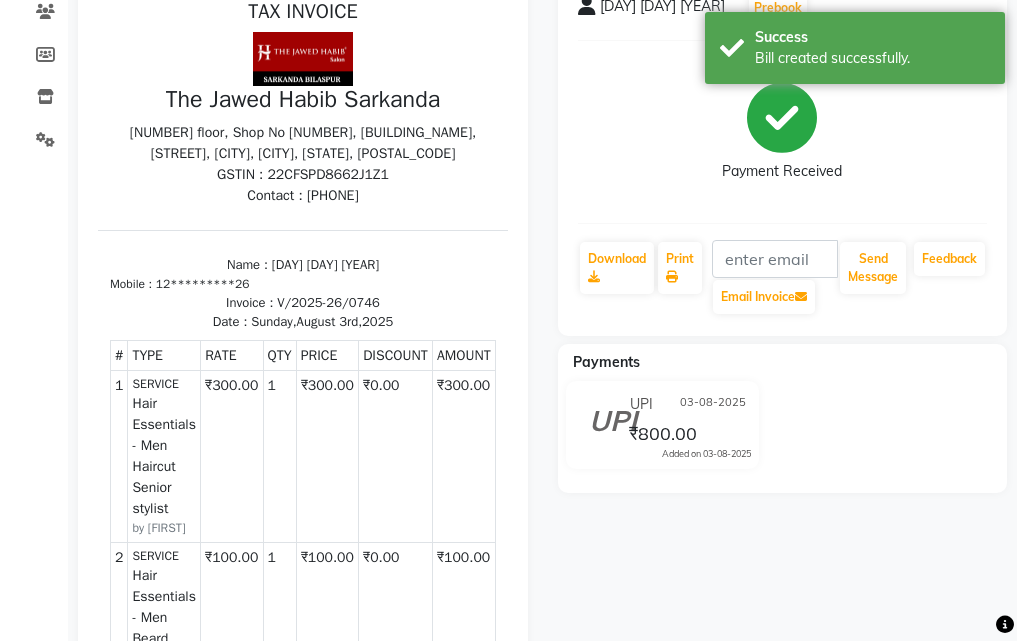 scroll, scrollTop: 0, scrollLeft: 0, axis: both 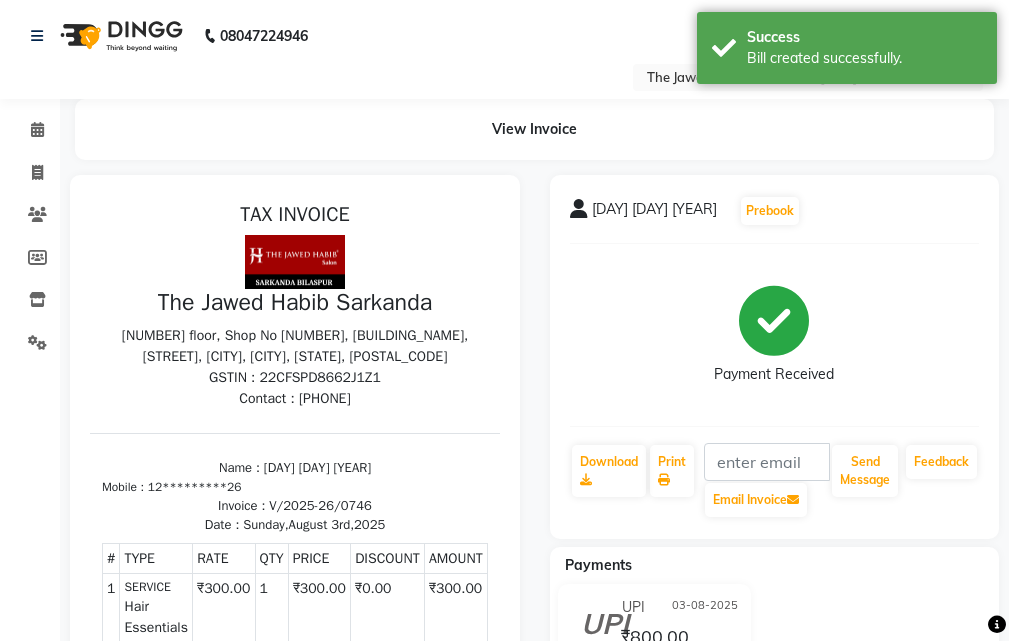 select on "service" 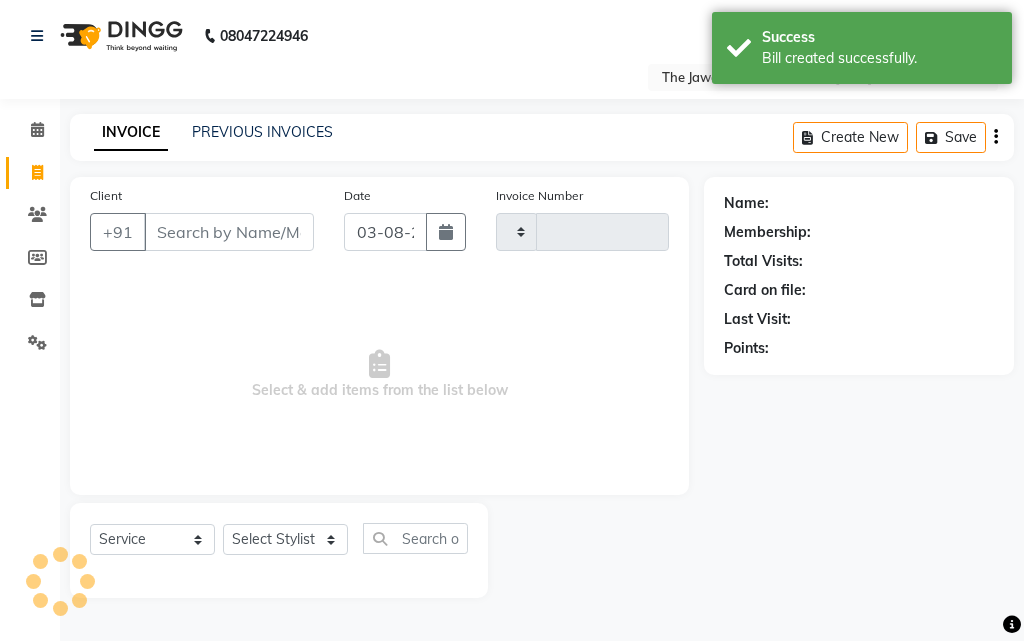 type on "0747" 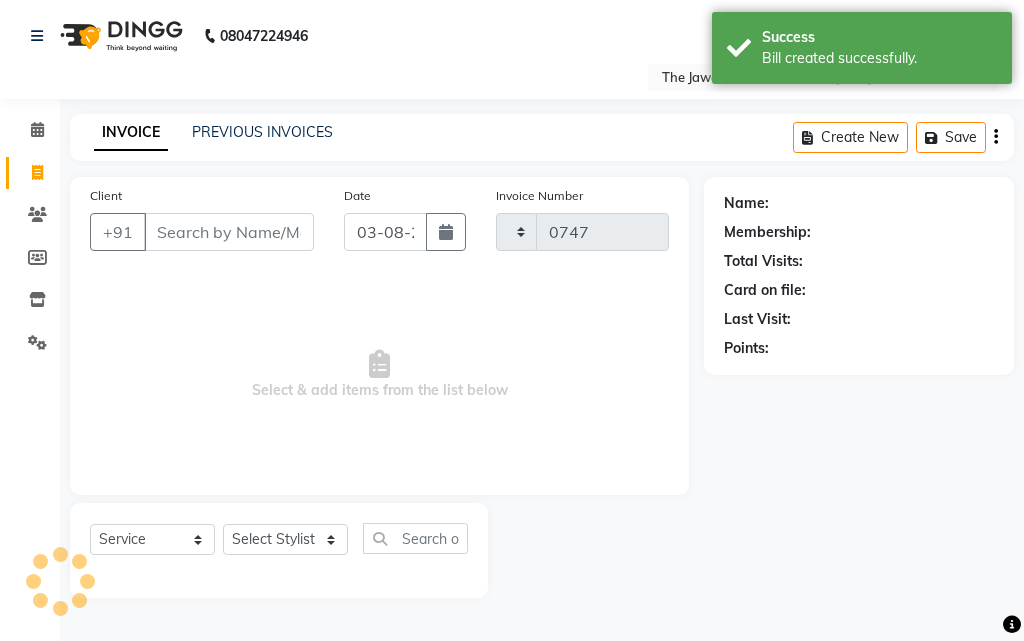 select on "6473" 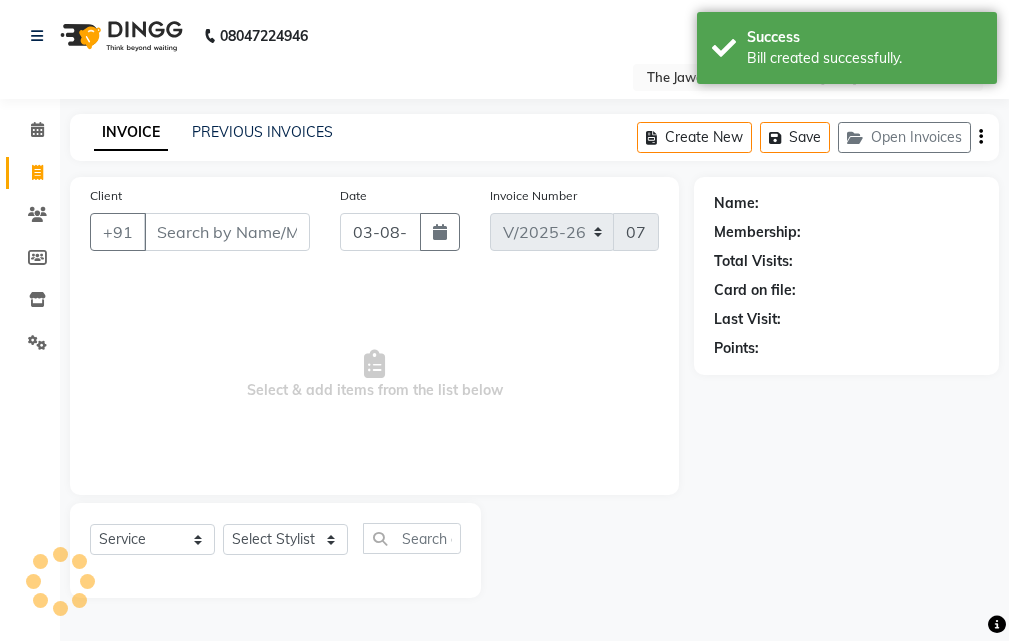 select on "63556" 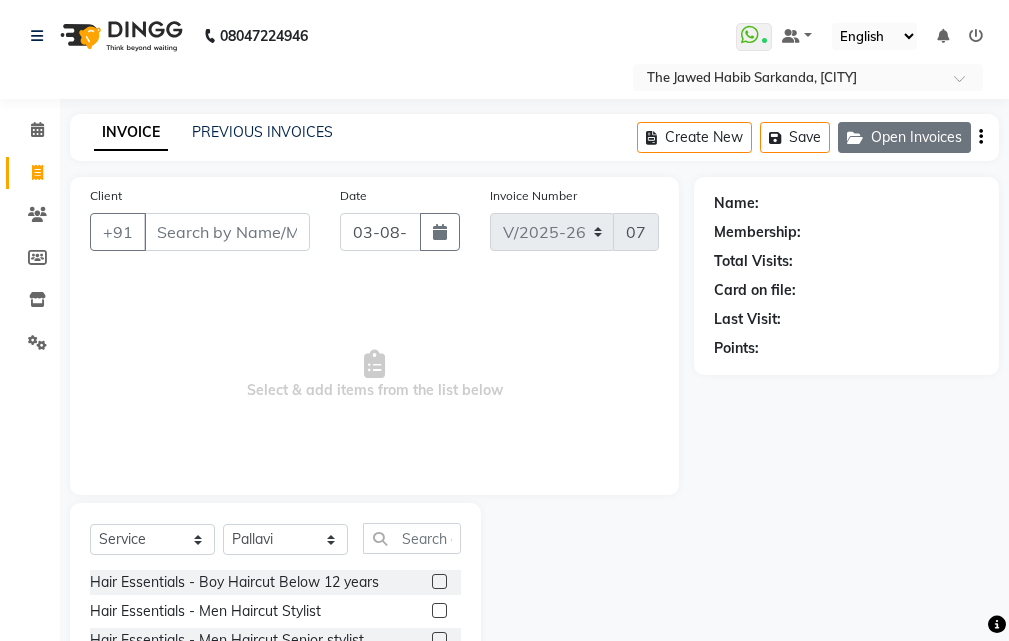 click on "Open Invoices" 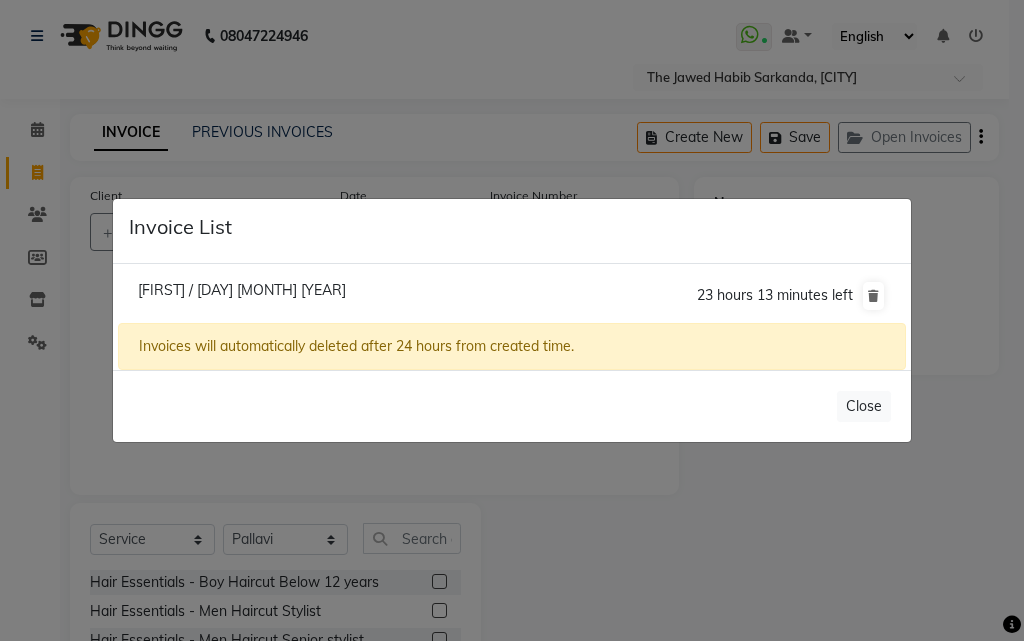 click on "[FIRST] / [DAY] [MONTH] [YEAR]" 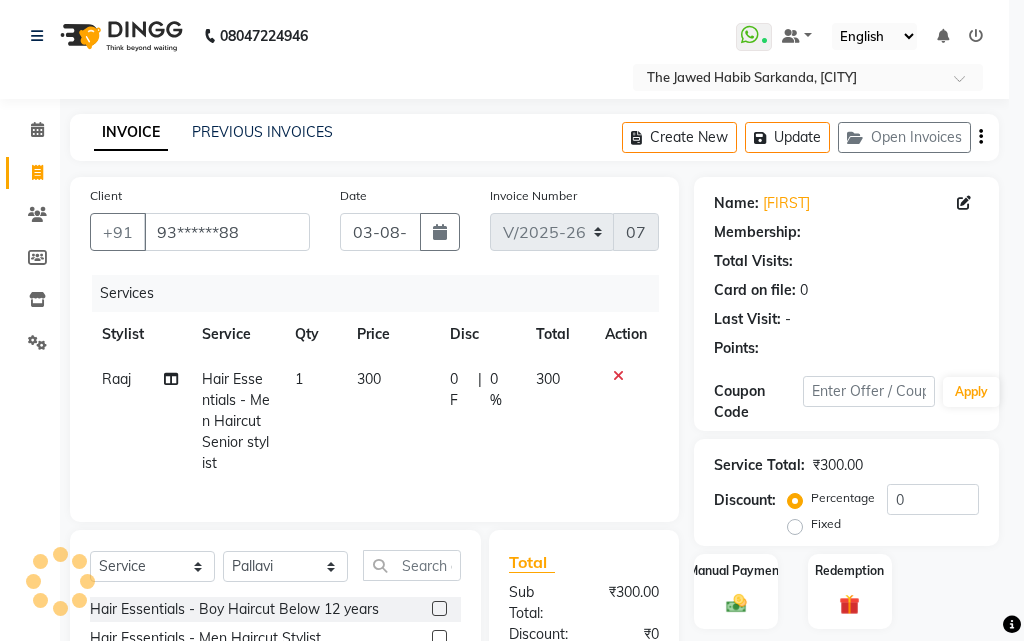 select on "1: Object" 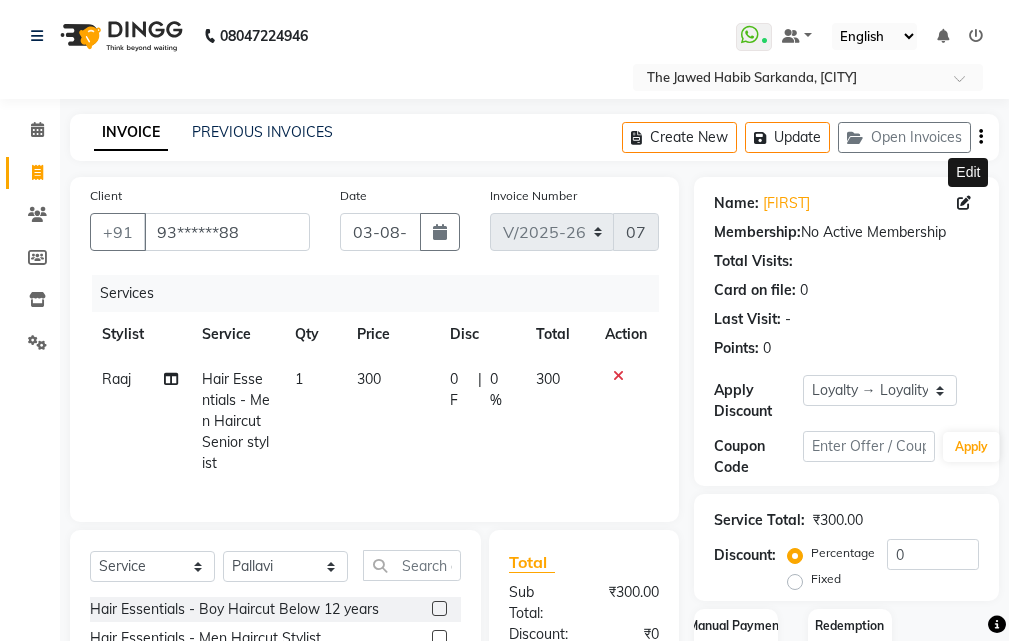 click 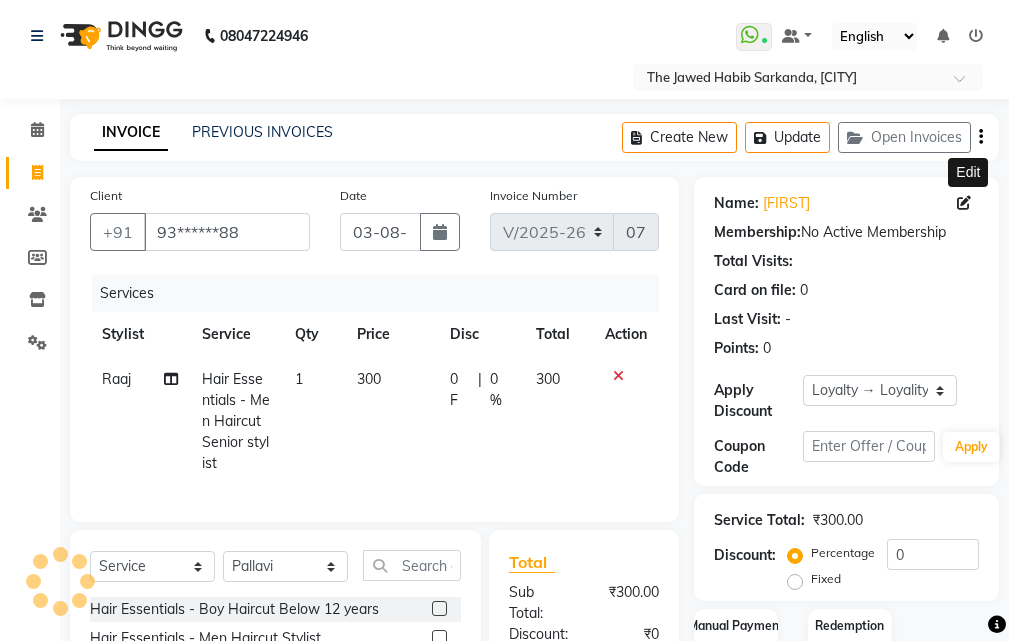 select on "male" 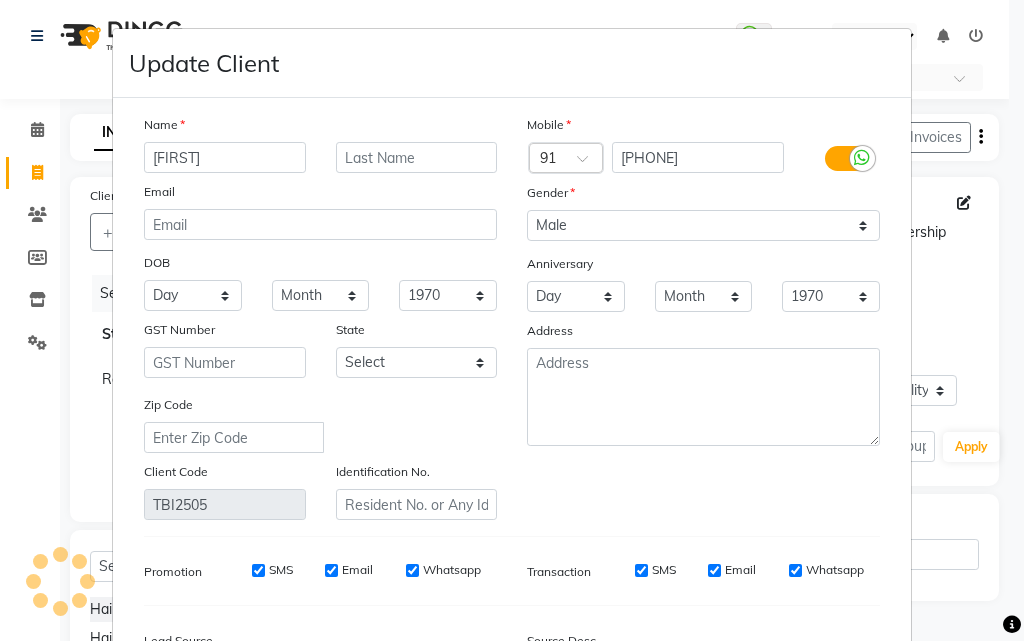 click on "Update Client Name [FIRST] Email DOB Day 01 02 03 04 05 06 07 08 09 10 11 12 13 14 15 16 17 18 19 20 21 22 23 24 25 26 27 28 29 30 31 Month January February March April May June July August September October November December 1940 1941 1942 1943 1944 1945 1946 1947 1948 1949 1950 1951 1952 1953 1954 1955 1956 1957 1958 1959 1960 1961 1962 1963 1964 1965 1966 1967 1968 1969 1970 1971 1972 1973 1974 1975 1976 1977 1978 1979 1980 1981 1982 1983 1984 1985 1986 1987 1988 1989 1990 1991 1992 1993 1994 1995 1996 1997 1998 1999 2000 2001 2002 2003 2004 2005 2006 2007 2008 2009 2010 2011 2012 2013 2014 2015 2016 2017 2018 2019 2020 2021 2022 2023 2024 GST Number State Select Andaman and Nicobar Islands Andhra Pradesh Arunachal Pradesh Assam Bihar Chandigarh Chhattisgarh Dadra and Nagar Haveli Daman and Diu Delhi Goa Gujarat Haryana Himachal Pradesh Jammu and Kashmir Jharkhand Karnataka Kerala Lakshadweep Madhya Pradesh Maharashtra Manipur Meghalaya Mizoram Nagaland Odisha Pondicherry Punjab Rajasthan Sikkim Tamil Nadu" at bounding box center (512, 320) 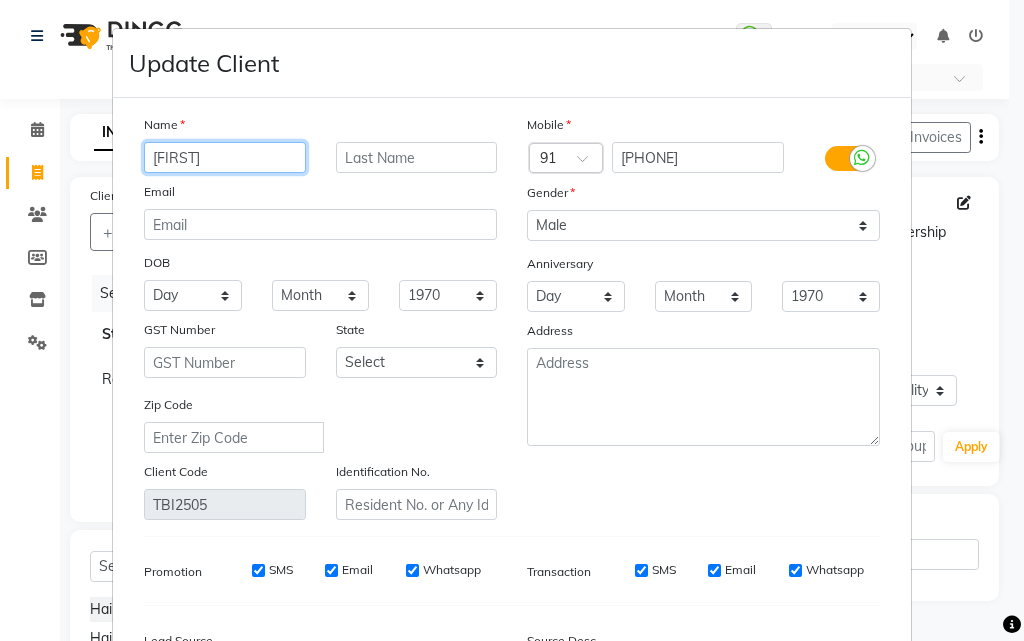 click on "[FIRST]" at bounding box center (225, 157) 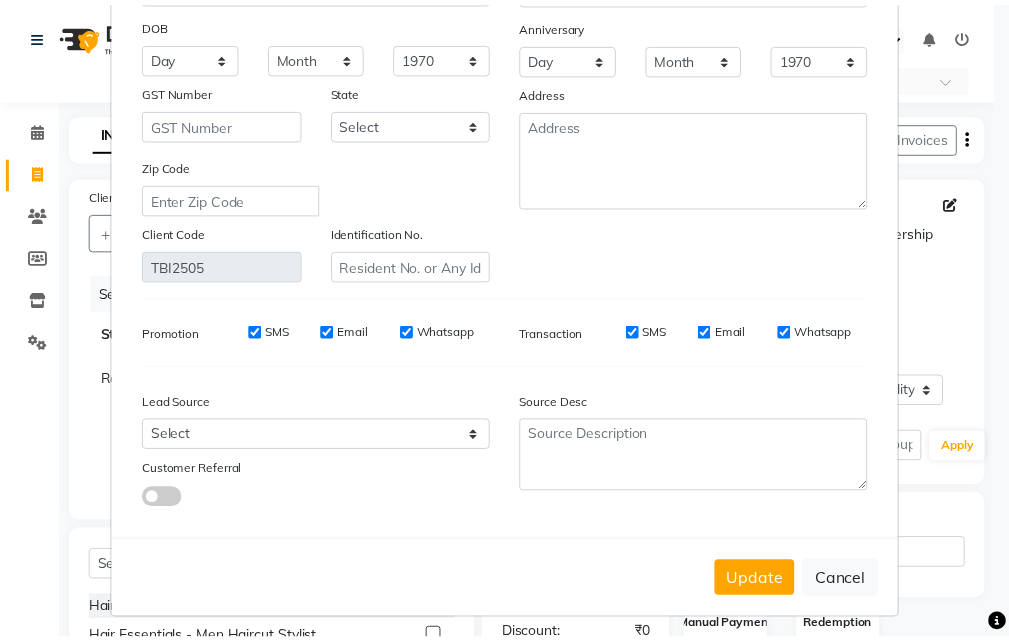 scroll, scrollTop: 246, scrollLeft: 0, axis: vertical 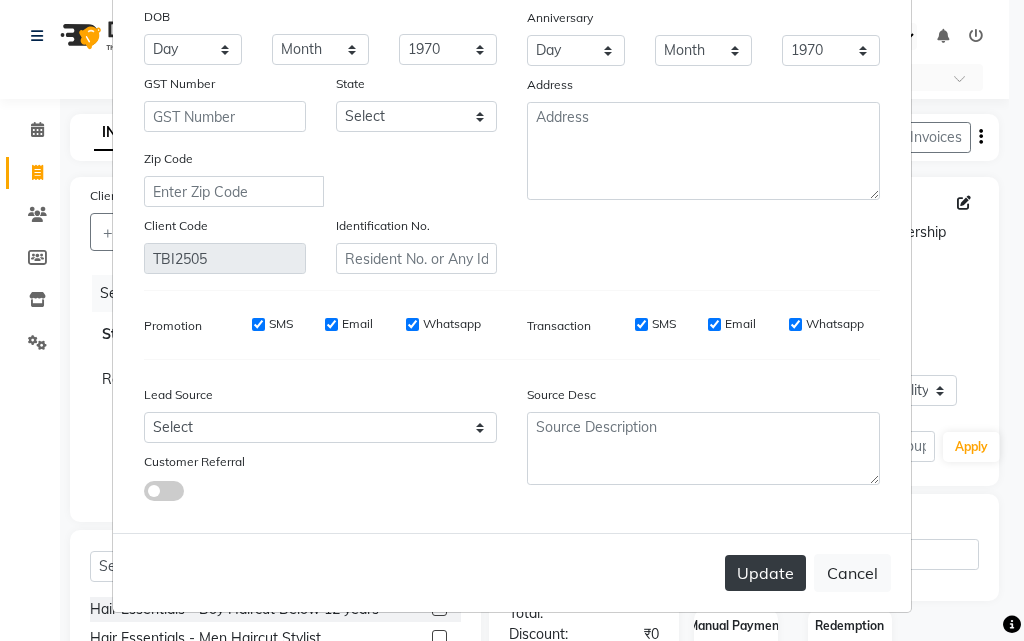 type on "[FIRST]" 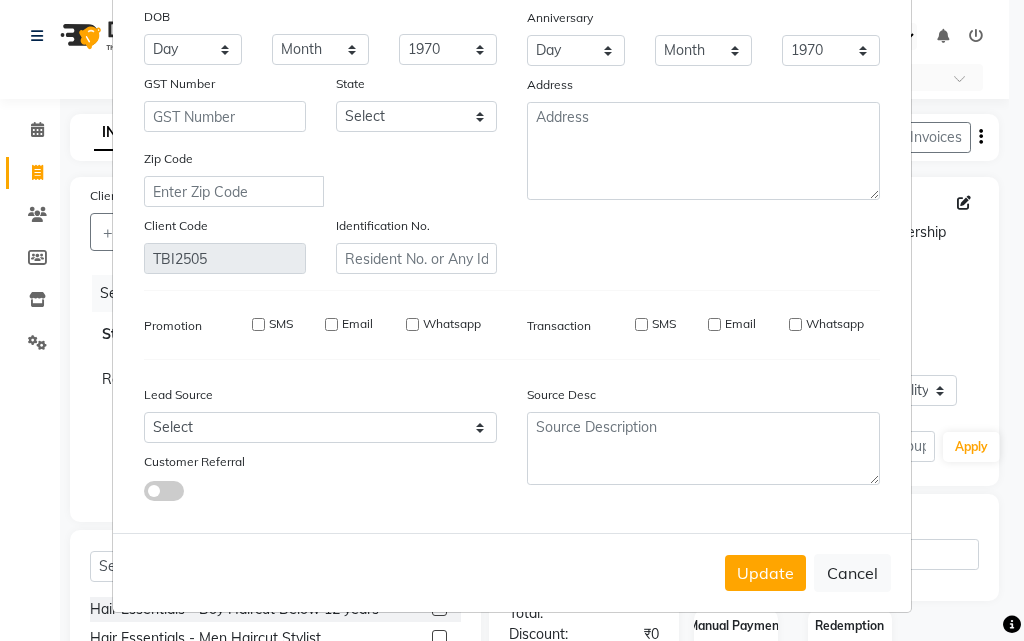 type 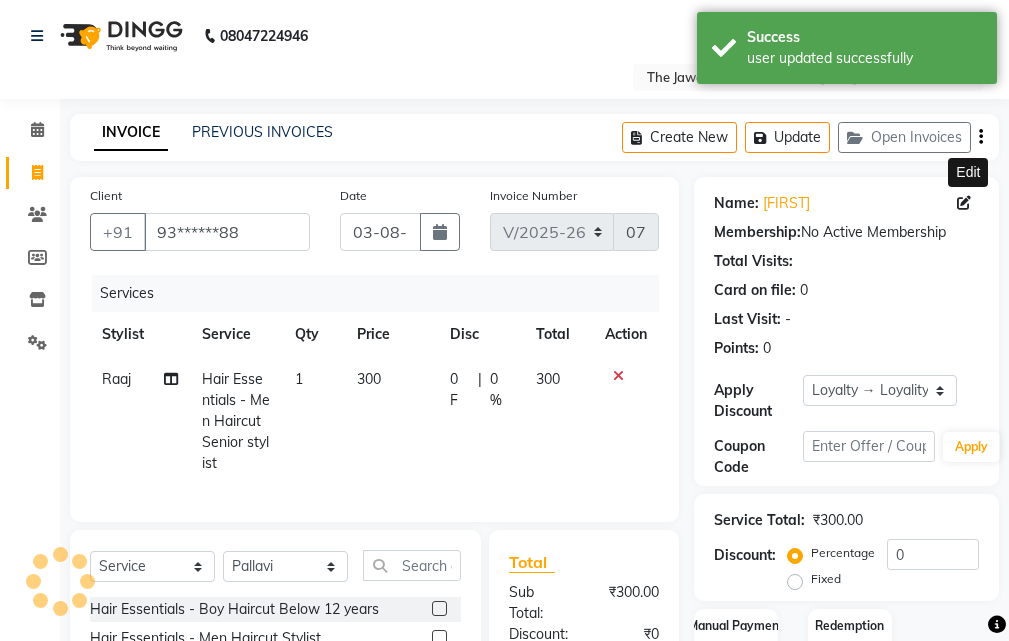 select on "1: Object" 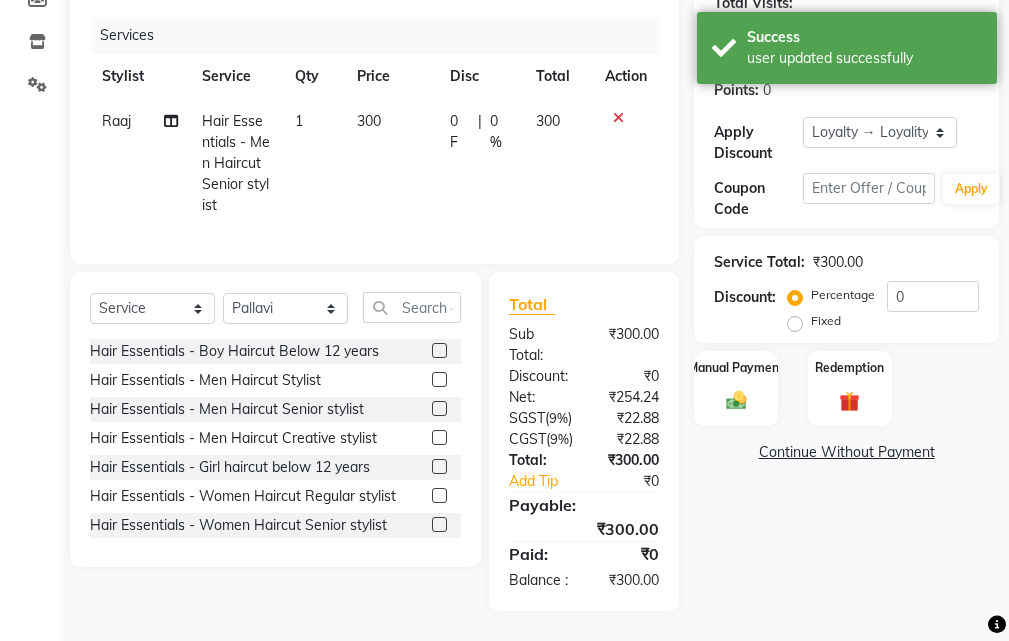 scroll, scrollTop: 300, scrollLeft: 0, axis: vertical 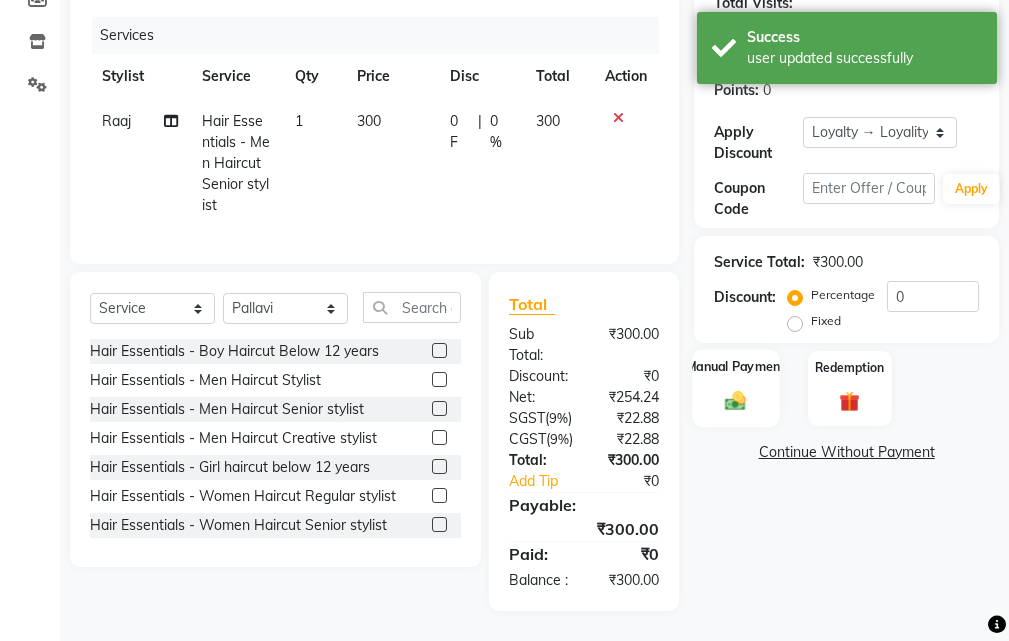 click on "Manual Payment" 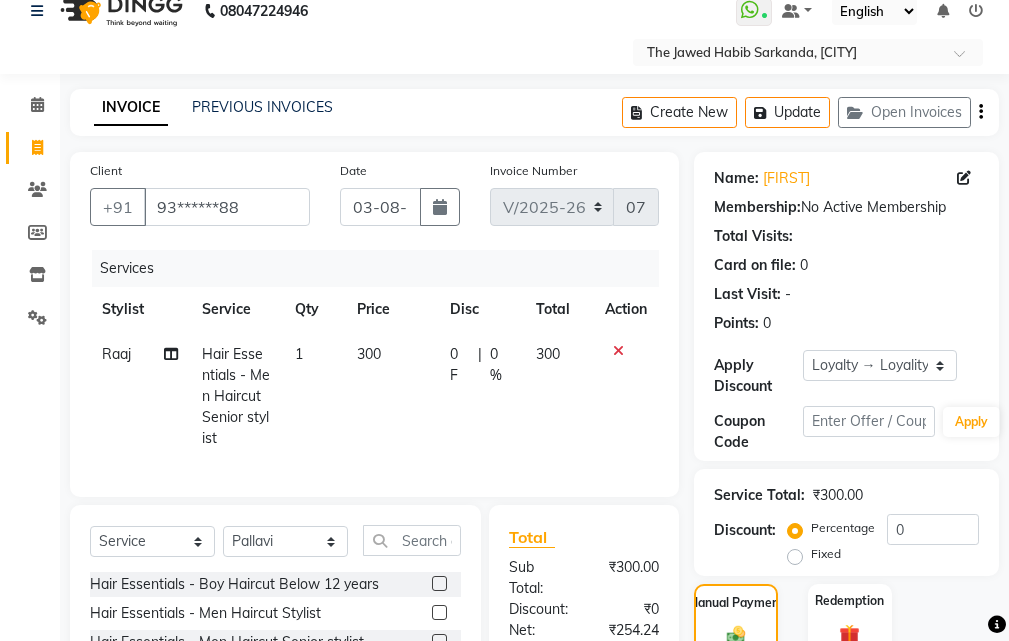 scroll, scrollTop: 200, scrollLeft: 0, axis: vertical 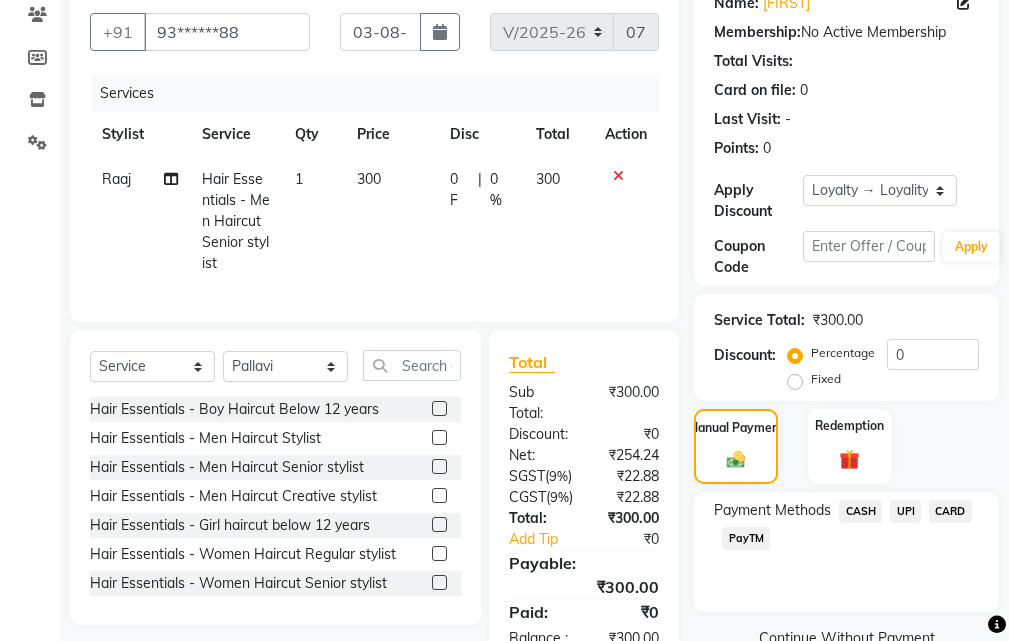 click on "CASH" 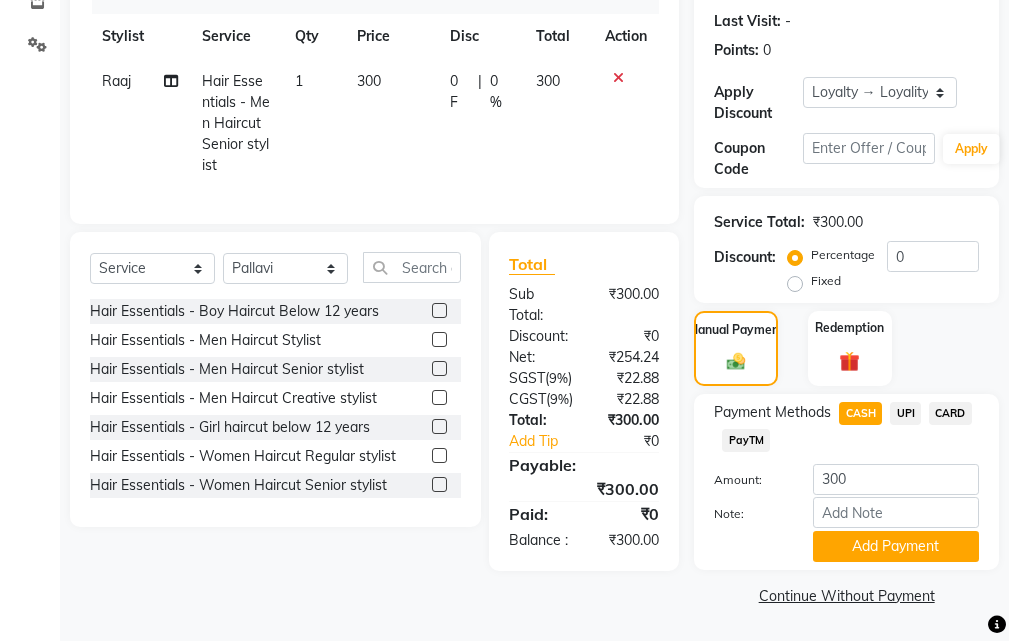 scroll, scrollTop: 336, scrollLeft: 0, axis: vertical 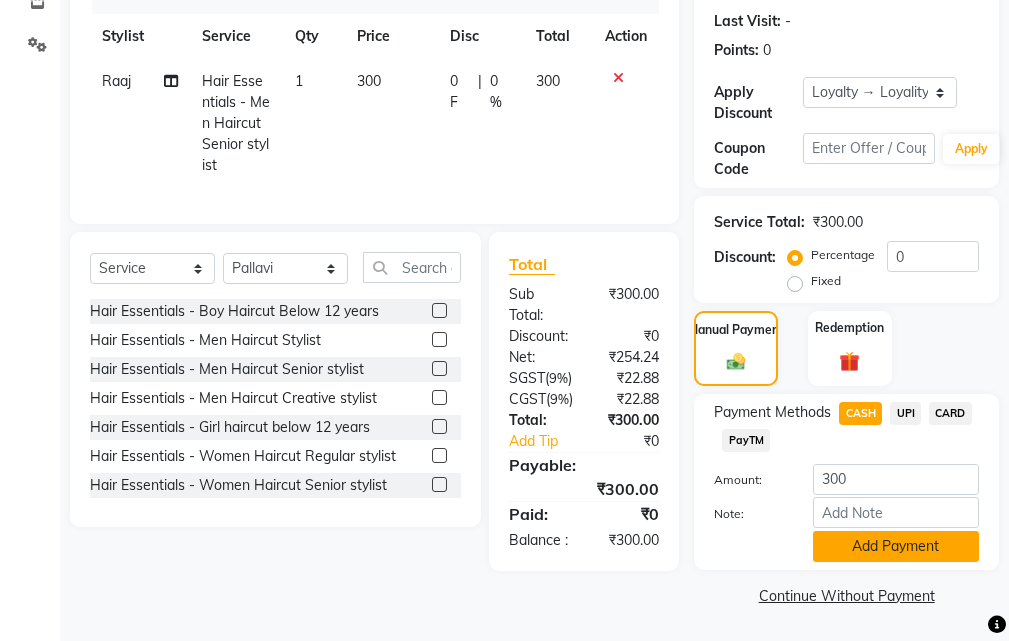 click on "Add Payment" 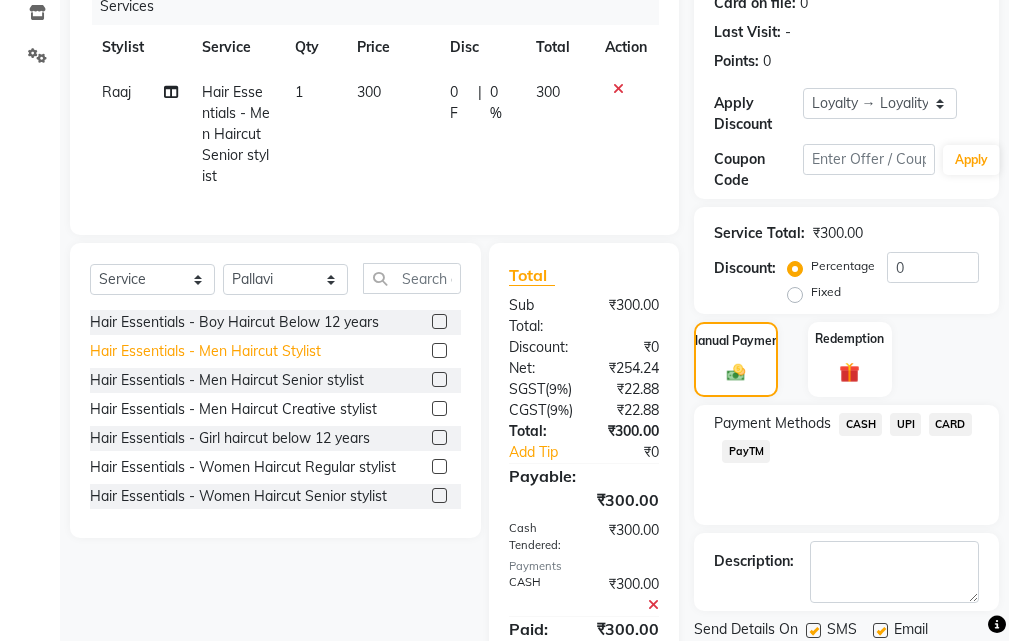 scroll, scrollTop: 280, scrollLeft: 0, axis: vertical 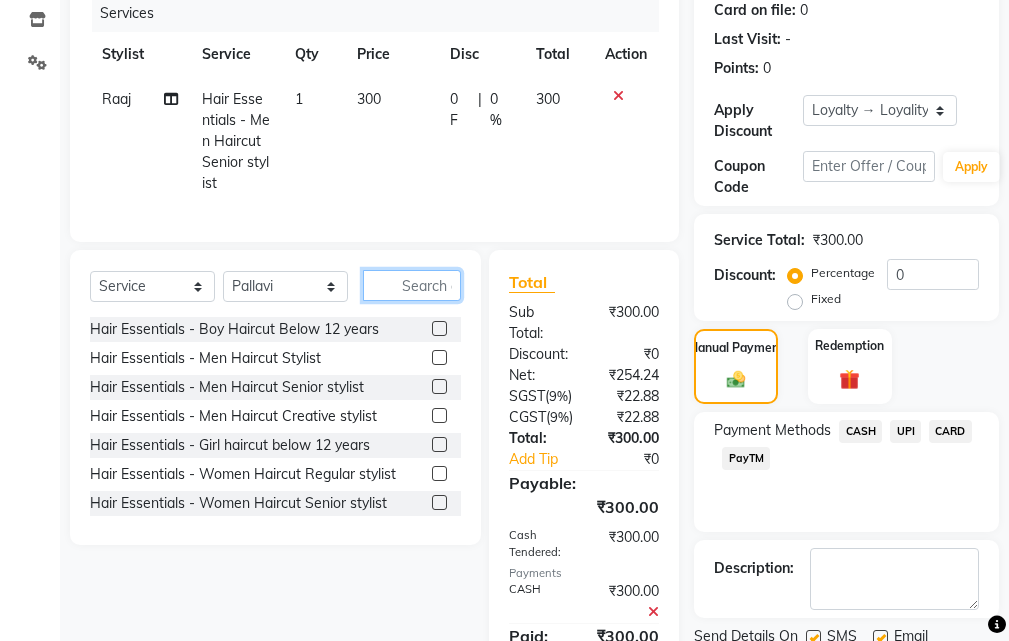 click 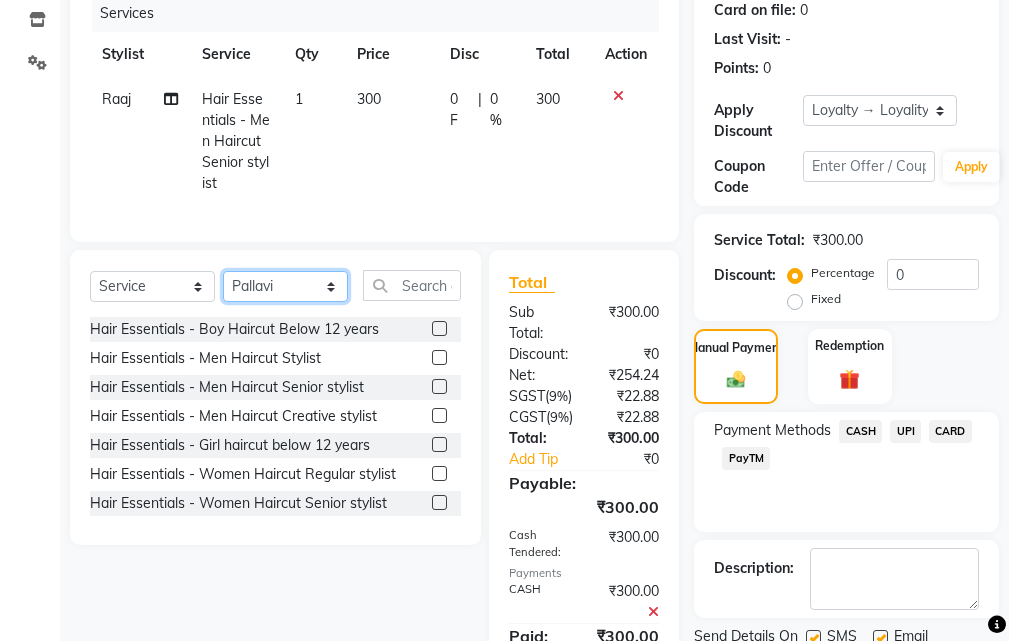 click on "Select Stylist Manager [FIRST] [LAST] [FIRST] [LAST] [FIRST] [LAST]" 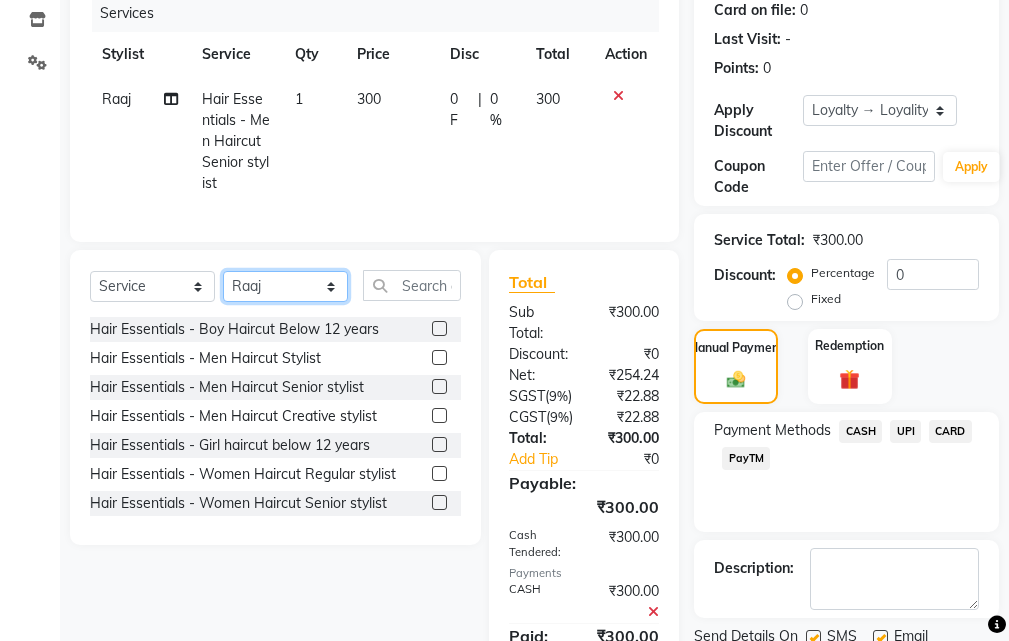 click on "Select Stylist Manager [FIRST] [LAST] [FIRST] [LAST] [FIRST] [LAST]" 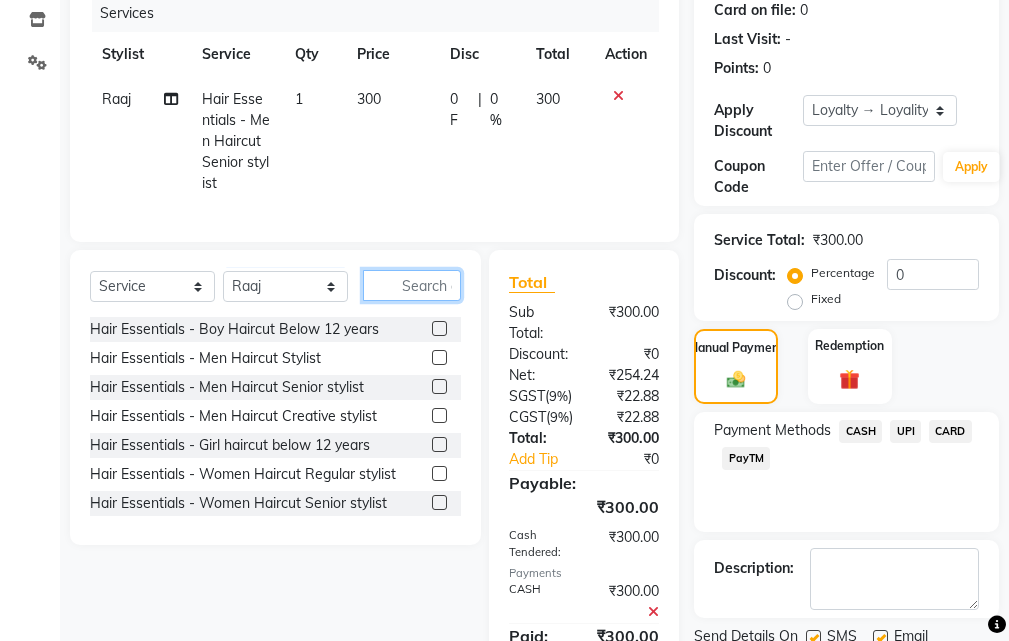 click 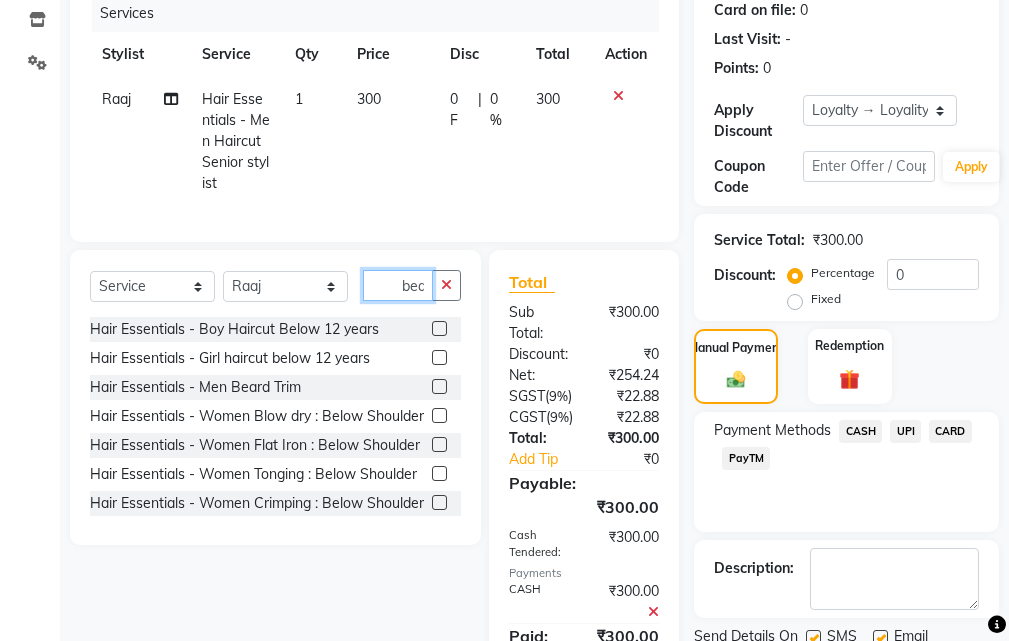 scroll, scrollTop: 0, scrollLeft: 1, axis: horizontal 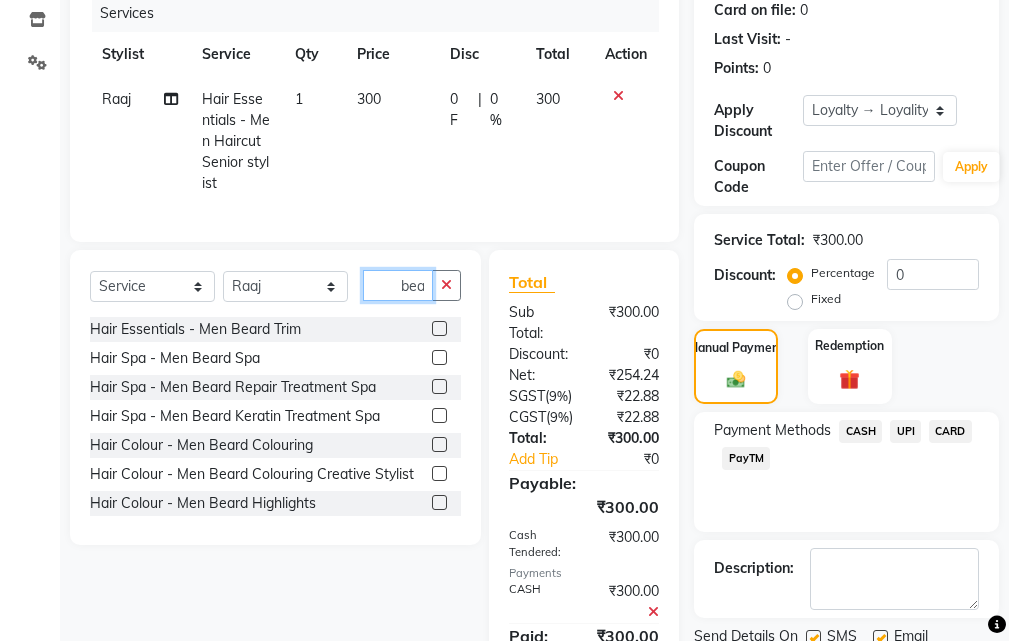 type on "bea" 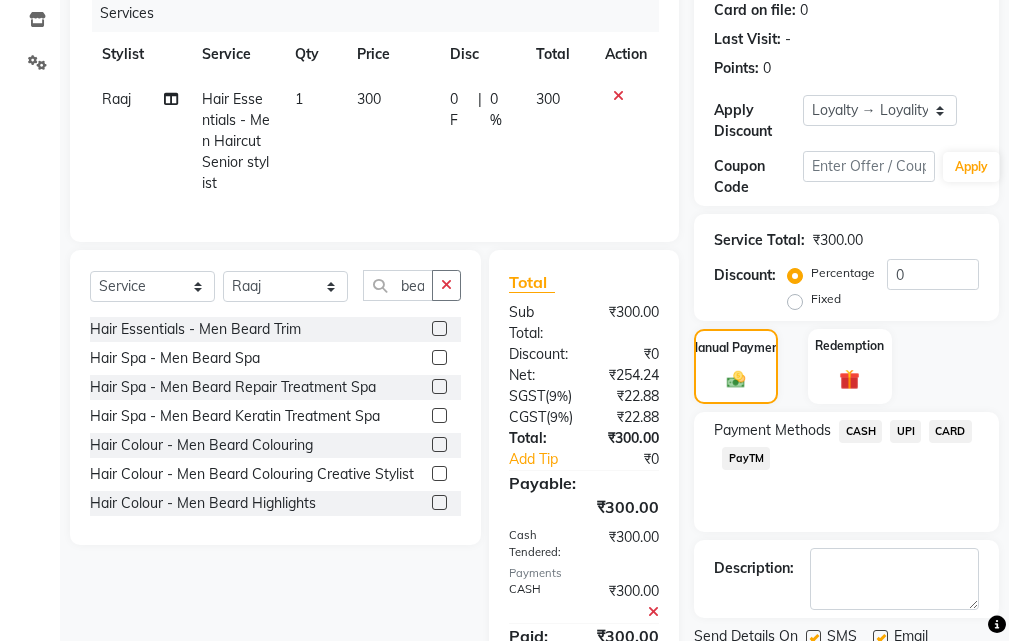 click 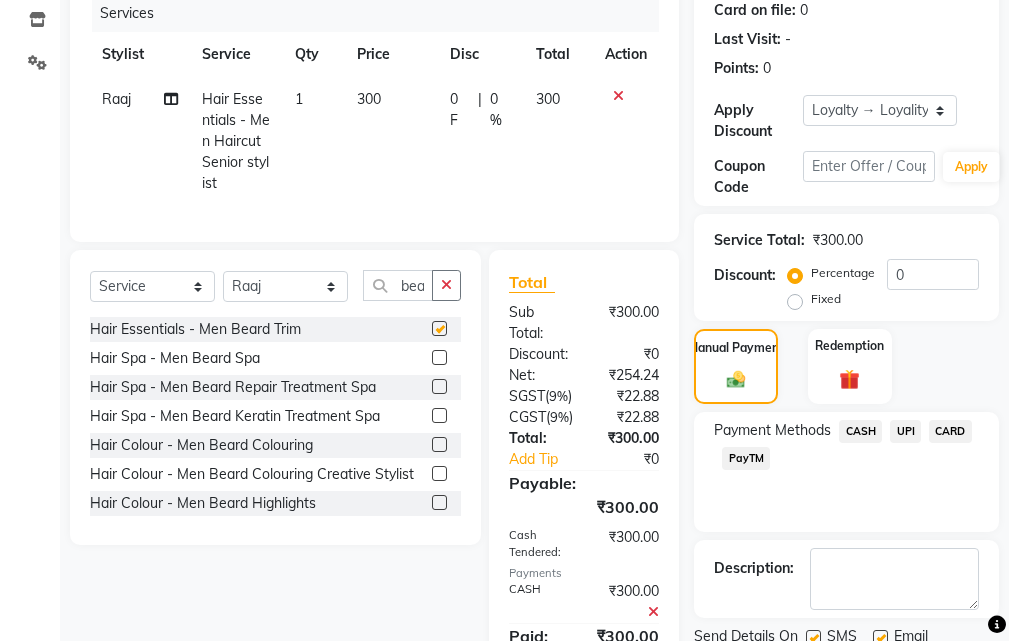 scroll, scrollTop: 0, scrollLeft: 0, axis: both 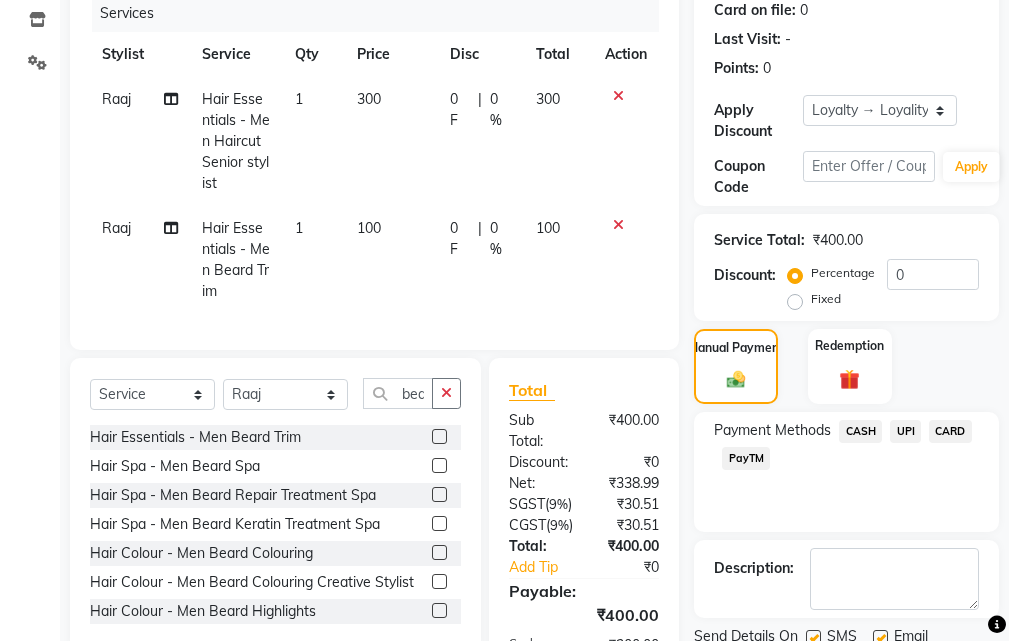 checkbox on "false" 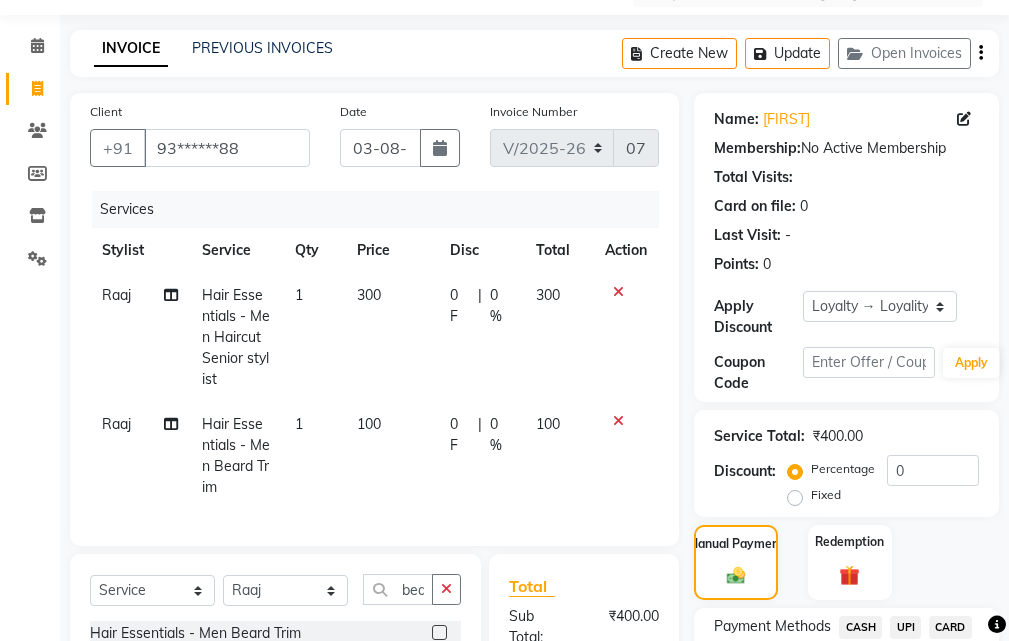 scroll, scrollTop: 200, scrollLeft: 0, axis: vertical 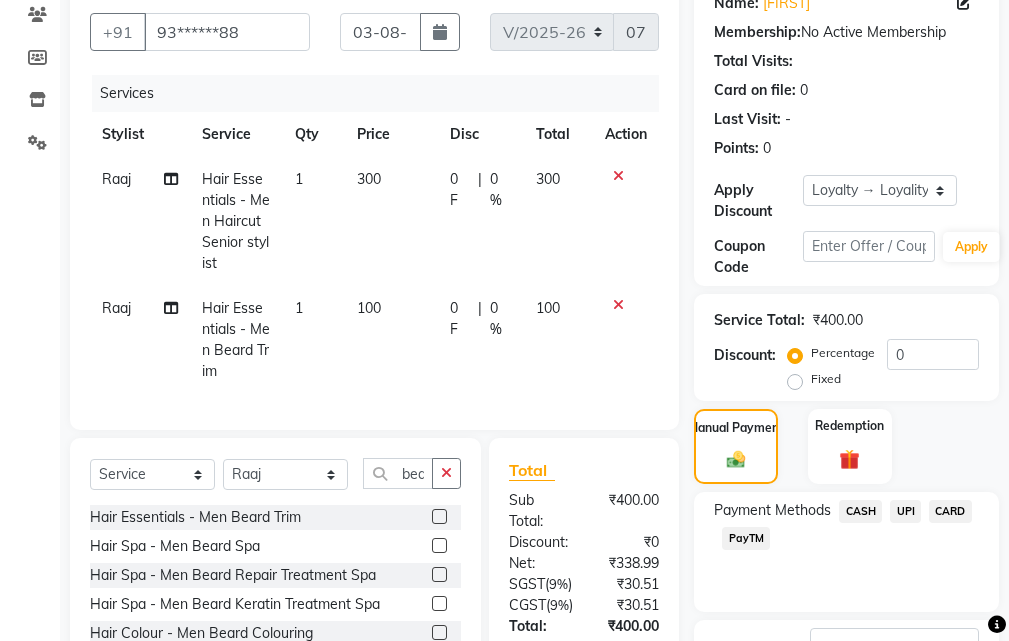 click on "CASH" 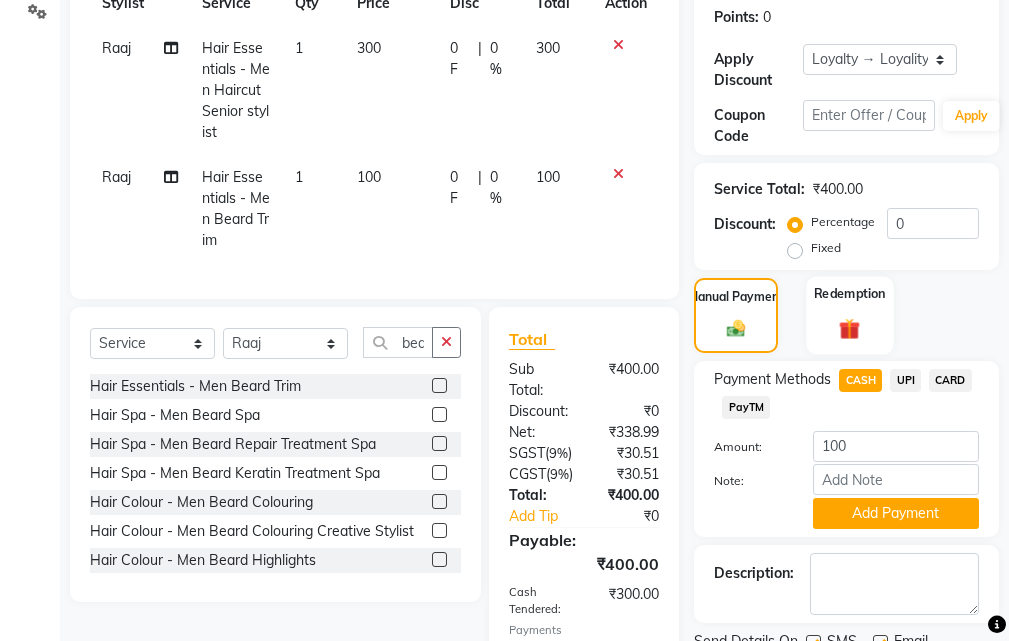 scroll, scrollTop: 400, scrollLeft: 0, axis: vertical 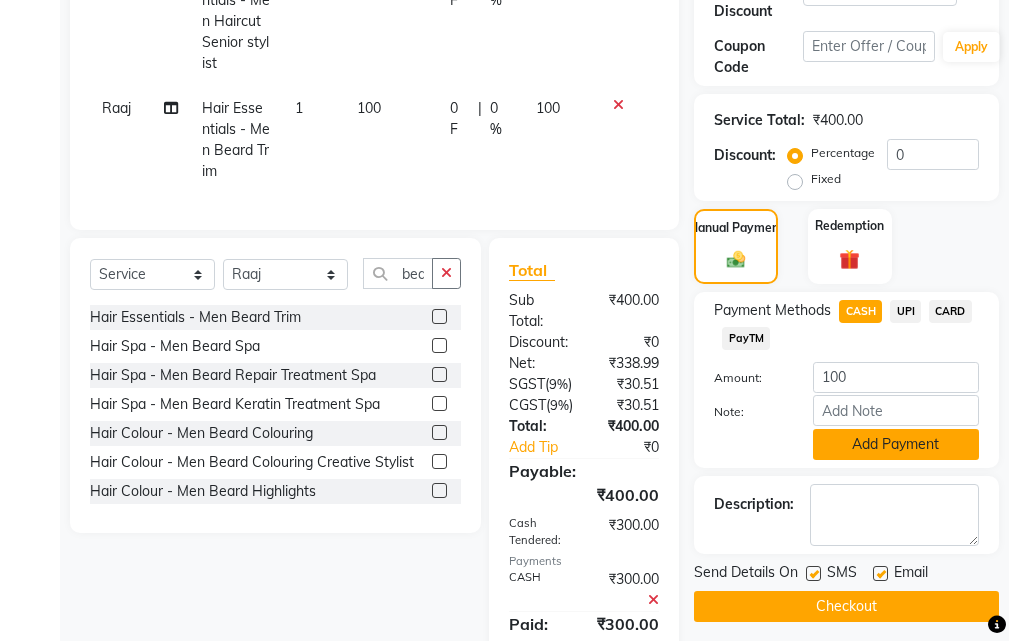 click on "Add Payment" 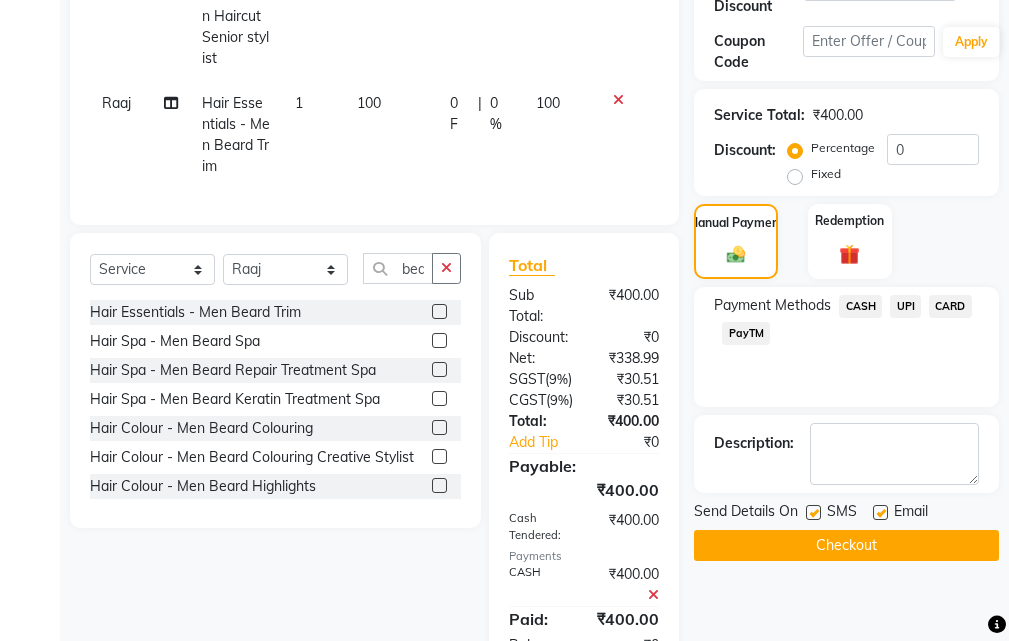 scroll, scrollTop: 609, scrollLeft: 0, axis: vertical 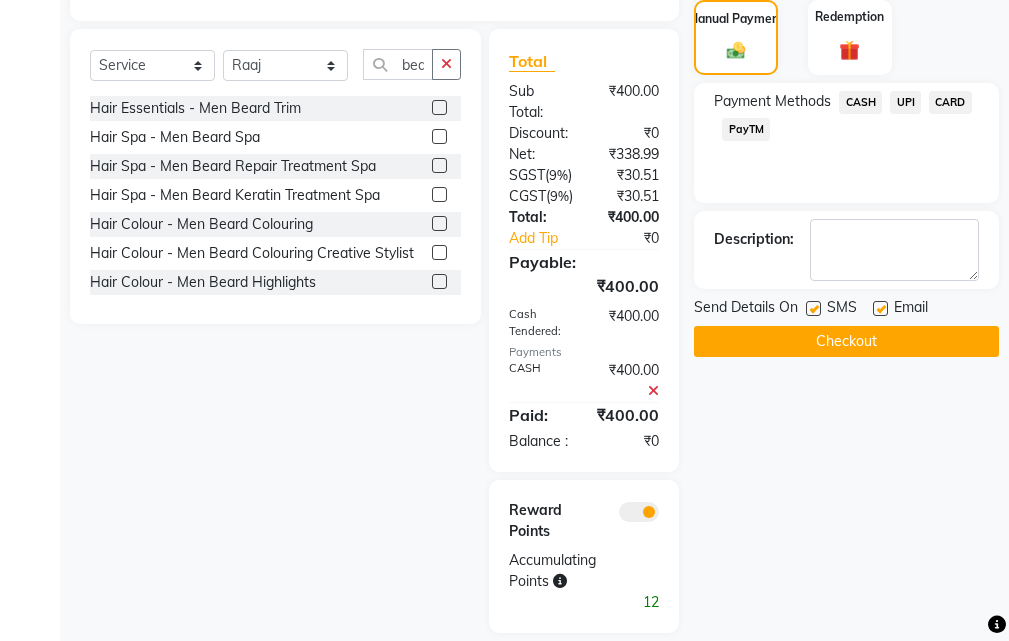 click on "Checkout" 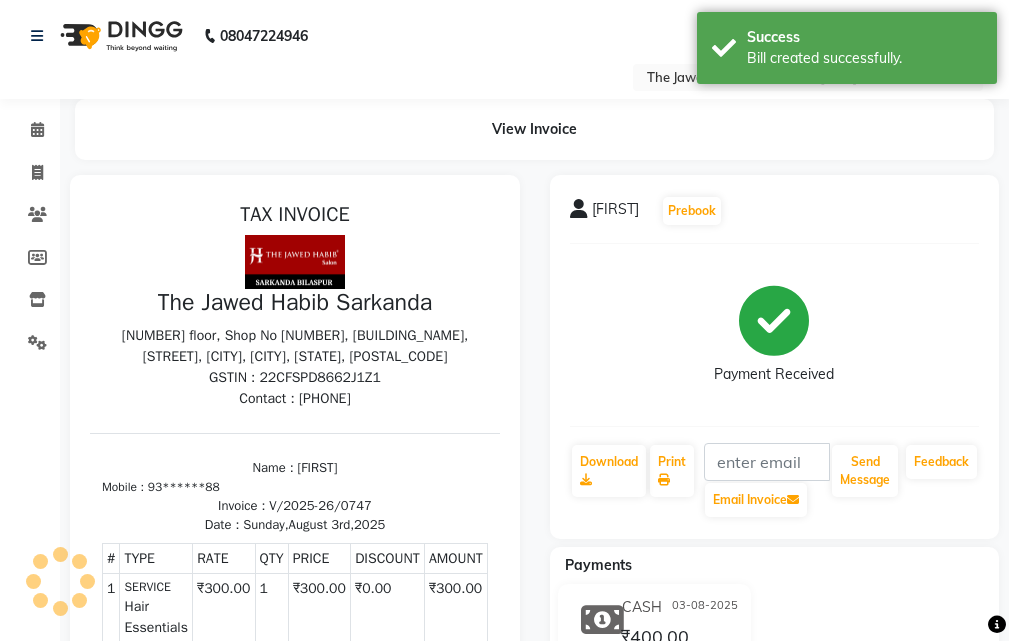 scroll, scrollTop: 0, scrollLeft: 0, axis: both 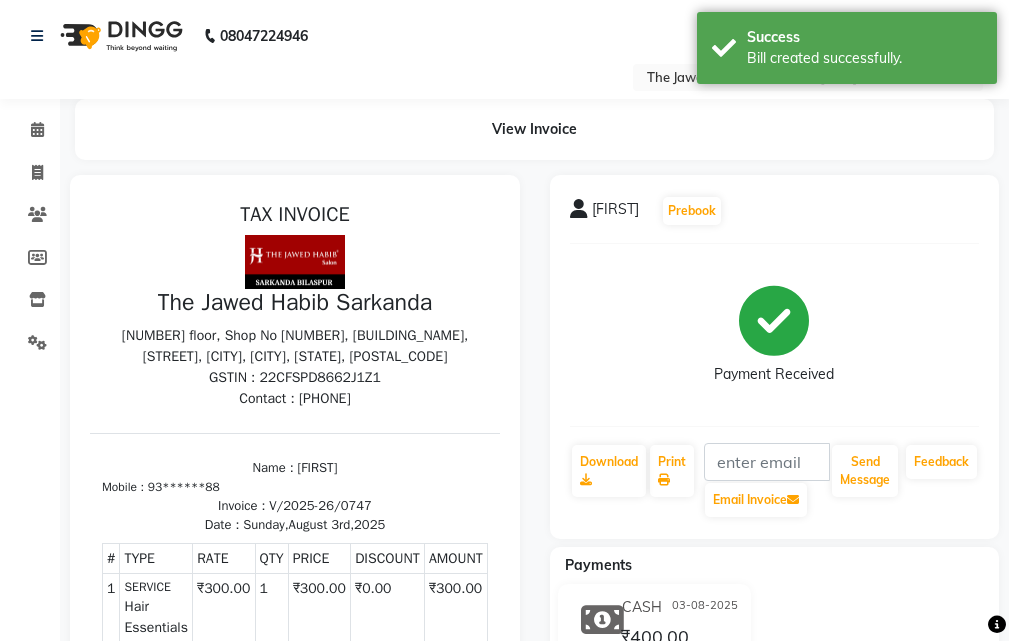 select on "service" 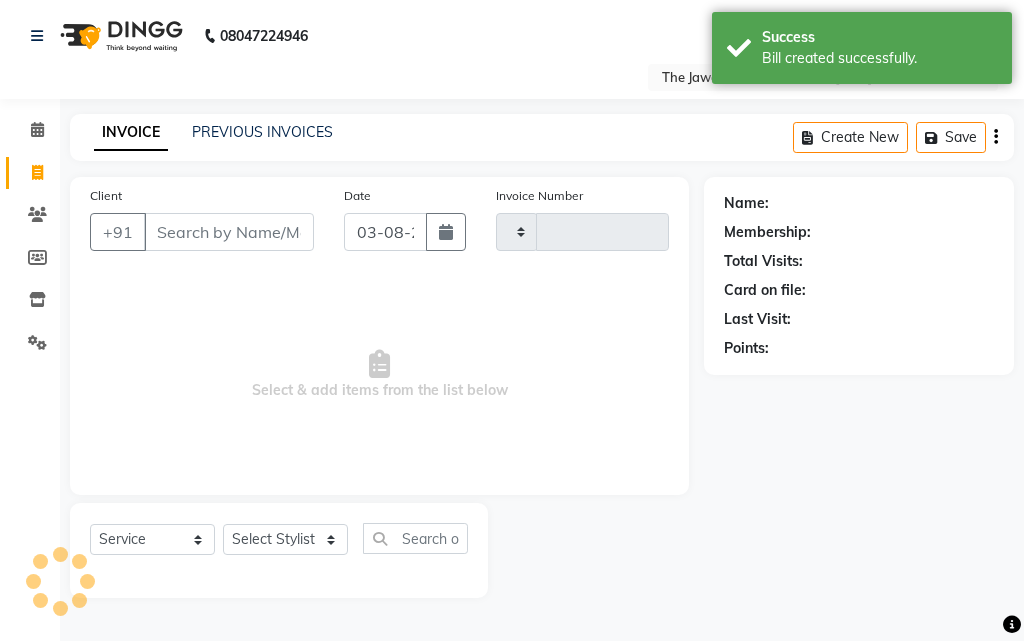 type on "0748" 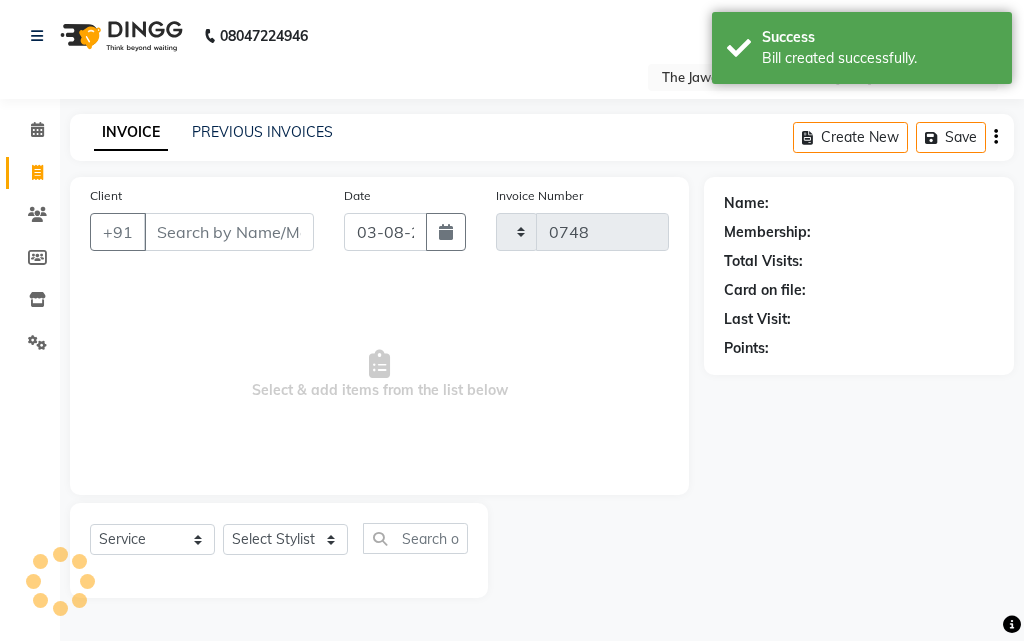 select on "6473" 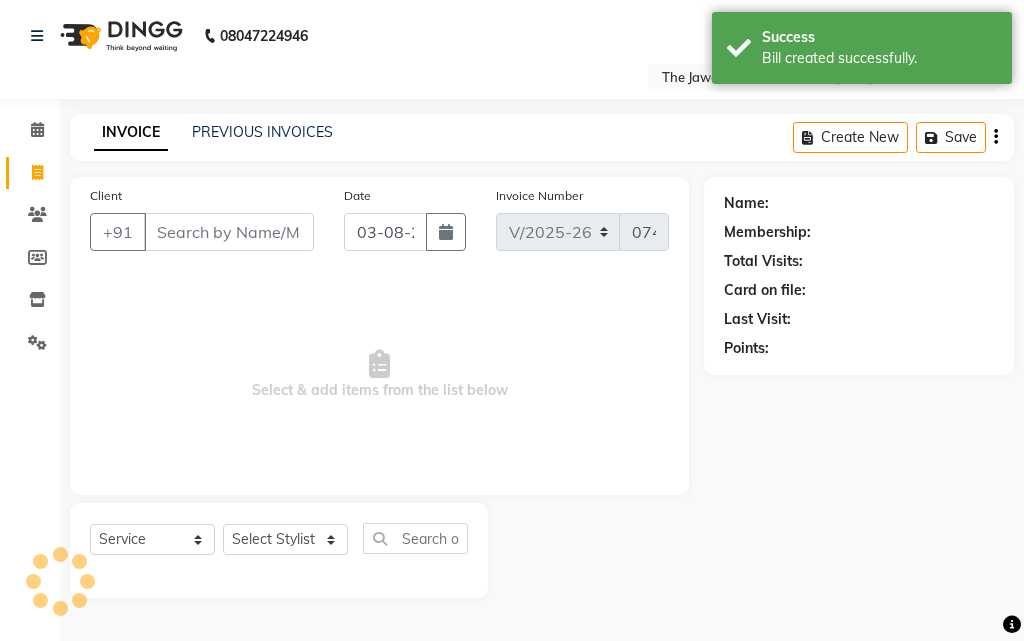 select on "63556" 